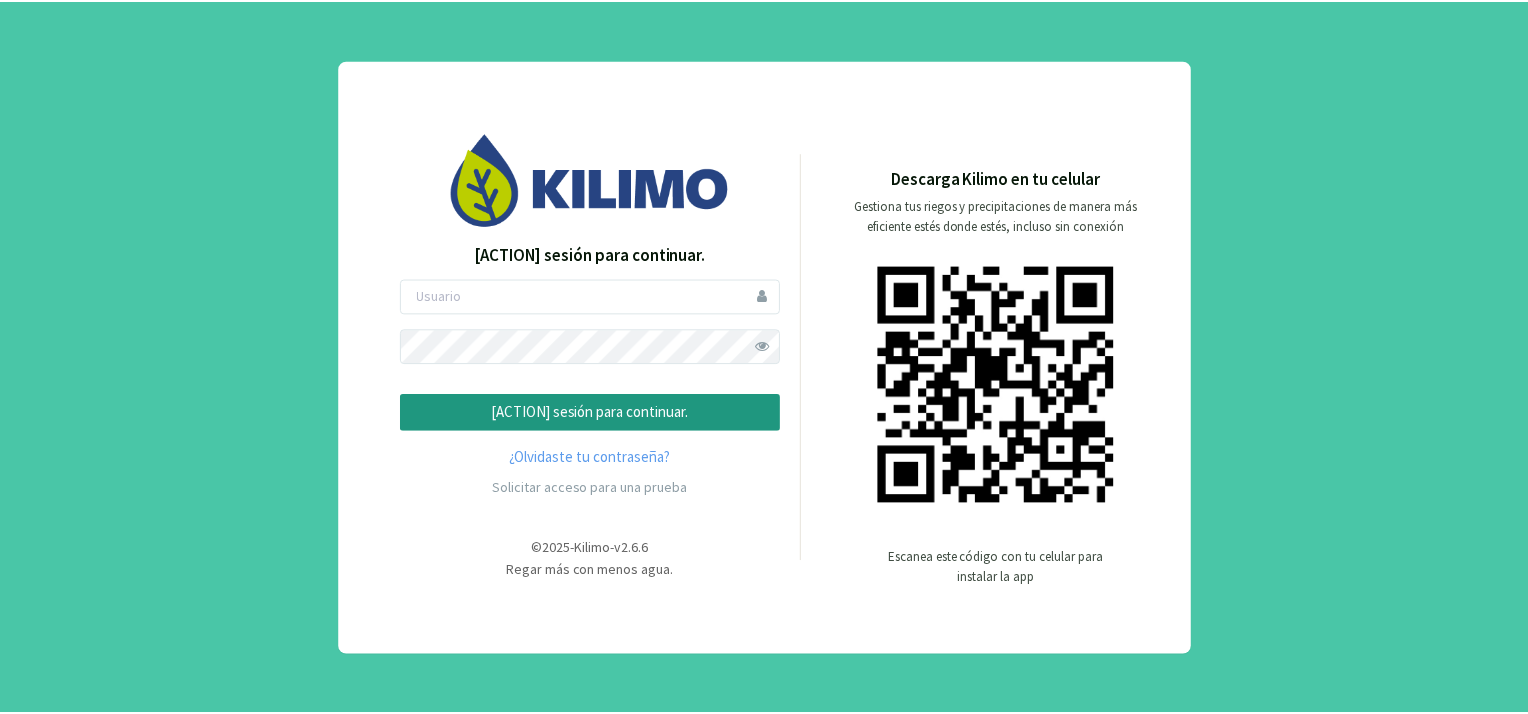 scroll, scrollTop: 0, scrollLeft: 0, axis: both 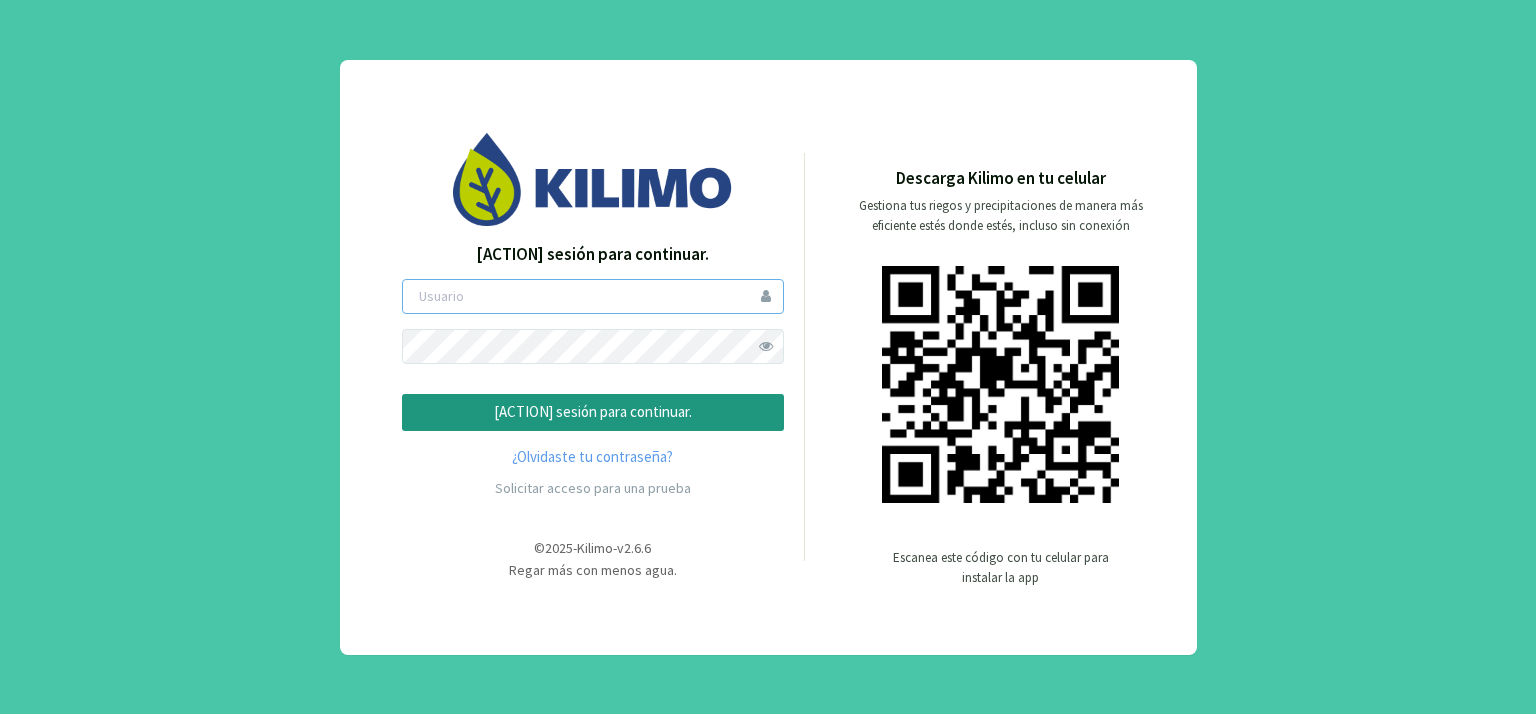type on "[FIRST]" 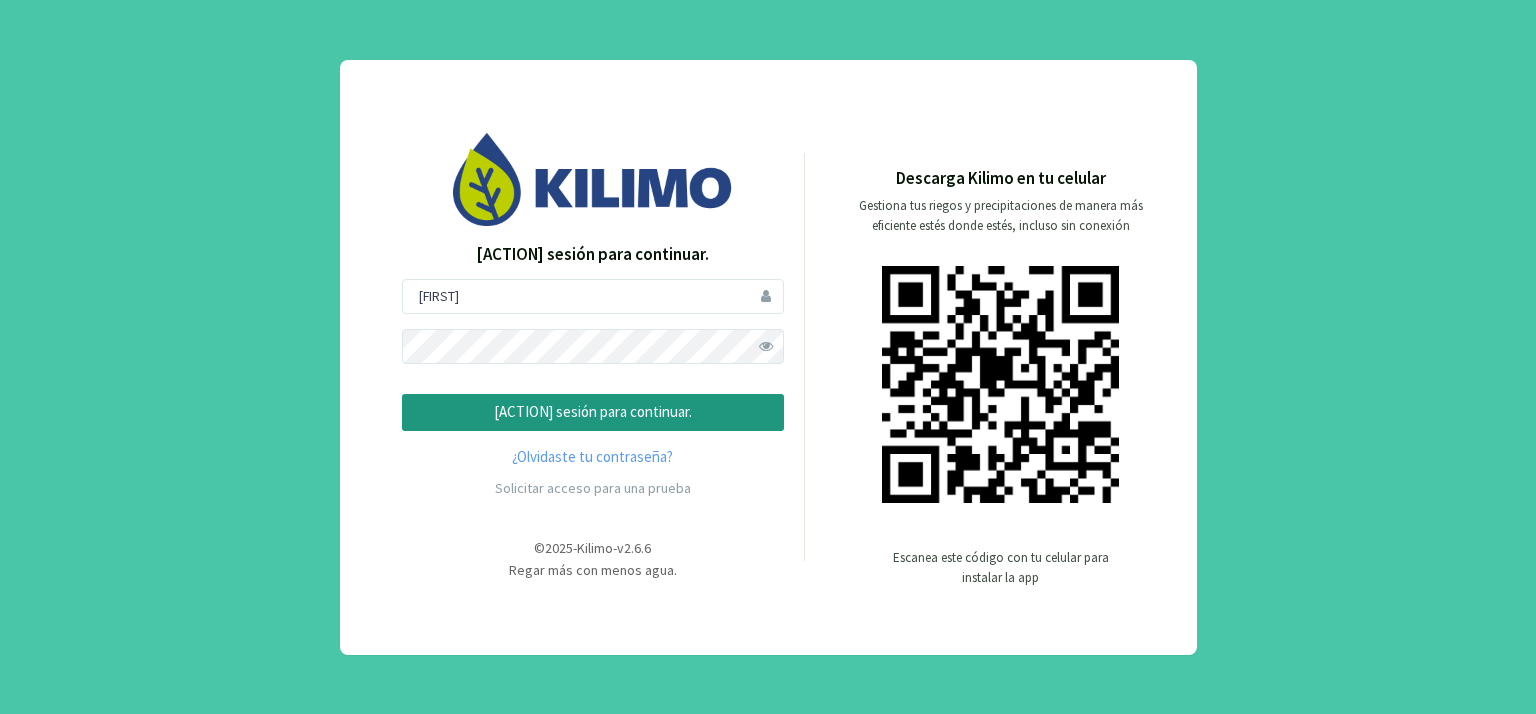 click on "[ACTION] sesión para continuar." at bounding box center [593, 412] 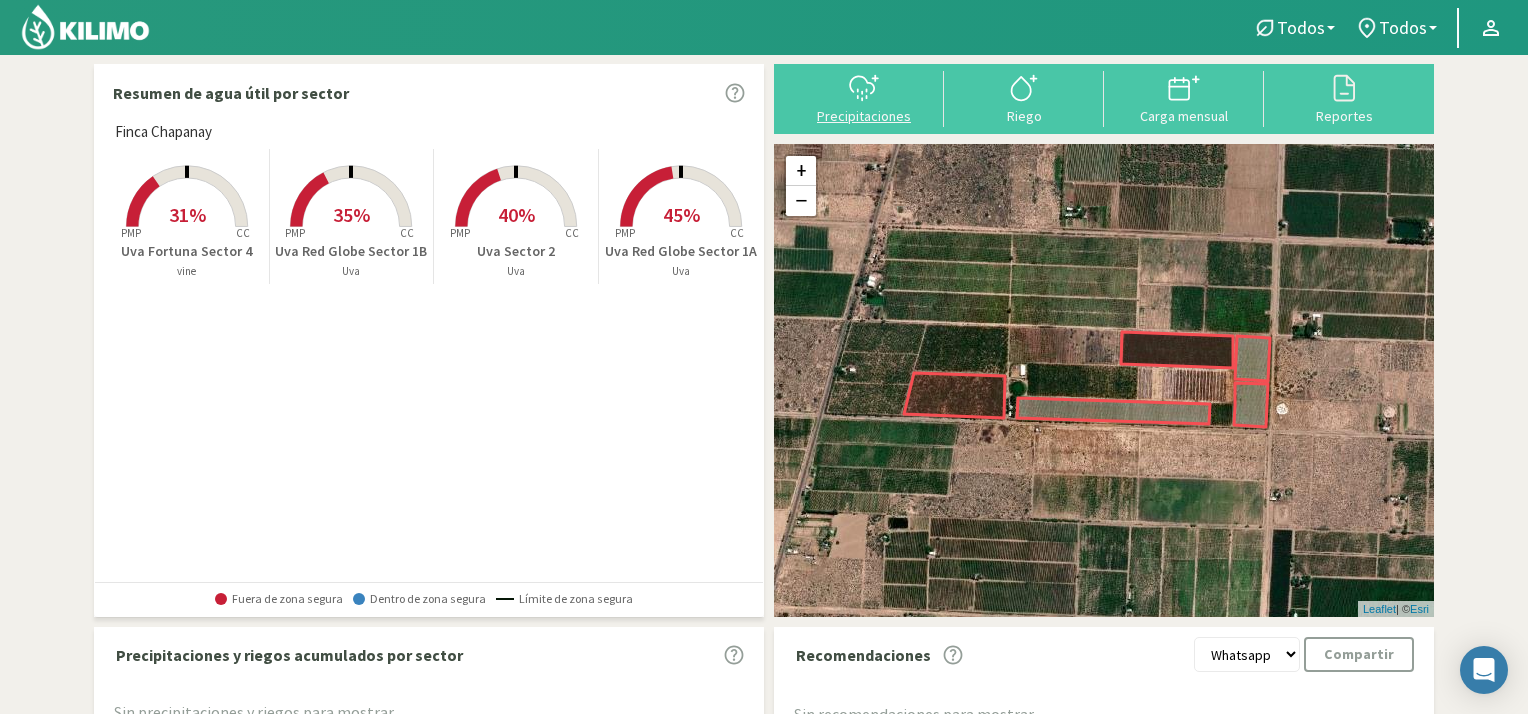 click at bounding box center (864, 88) 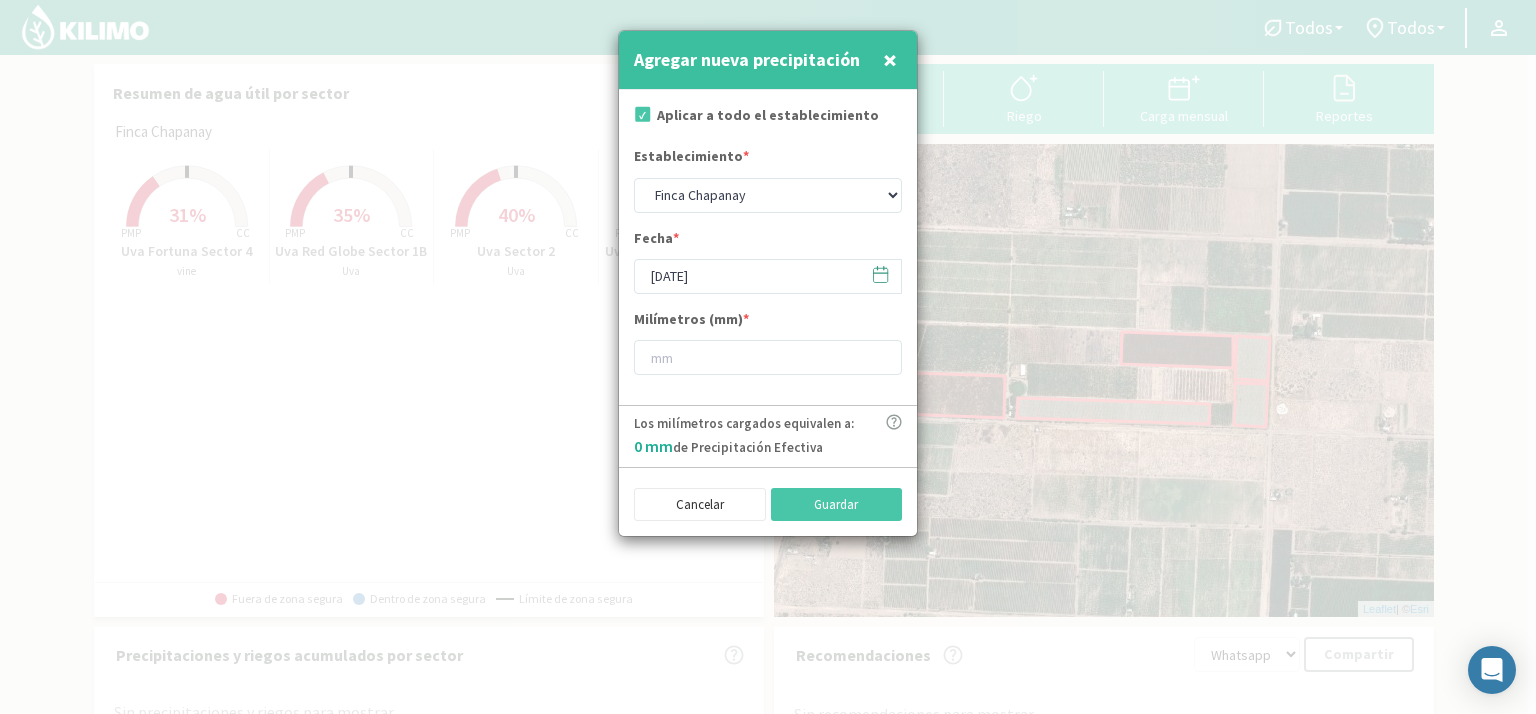 click at bounding box center (880, 274) 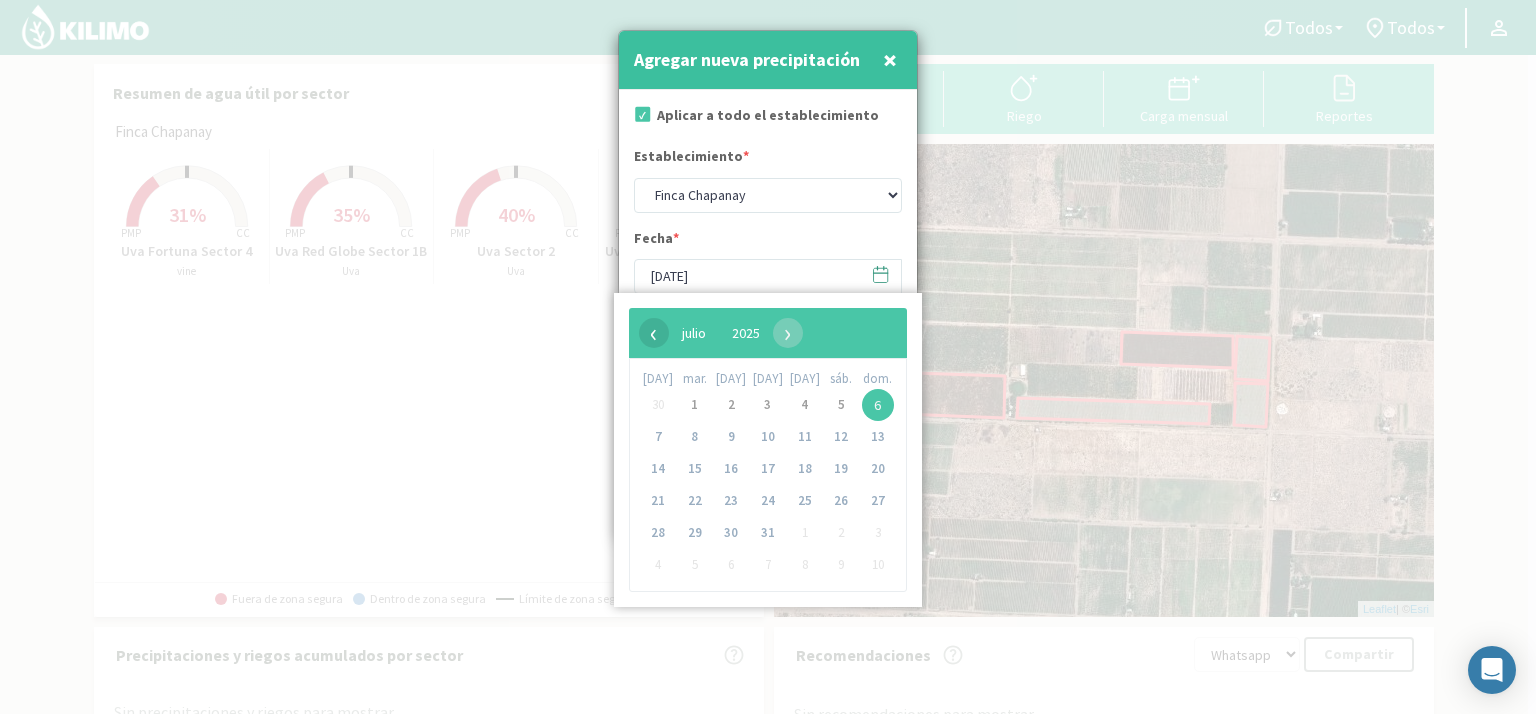click on "‹" at bounding box center [654, 333] 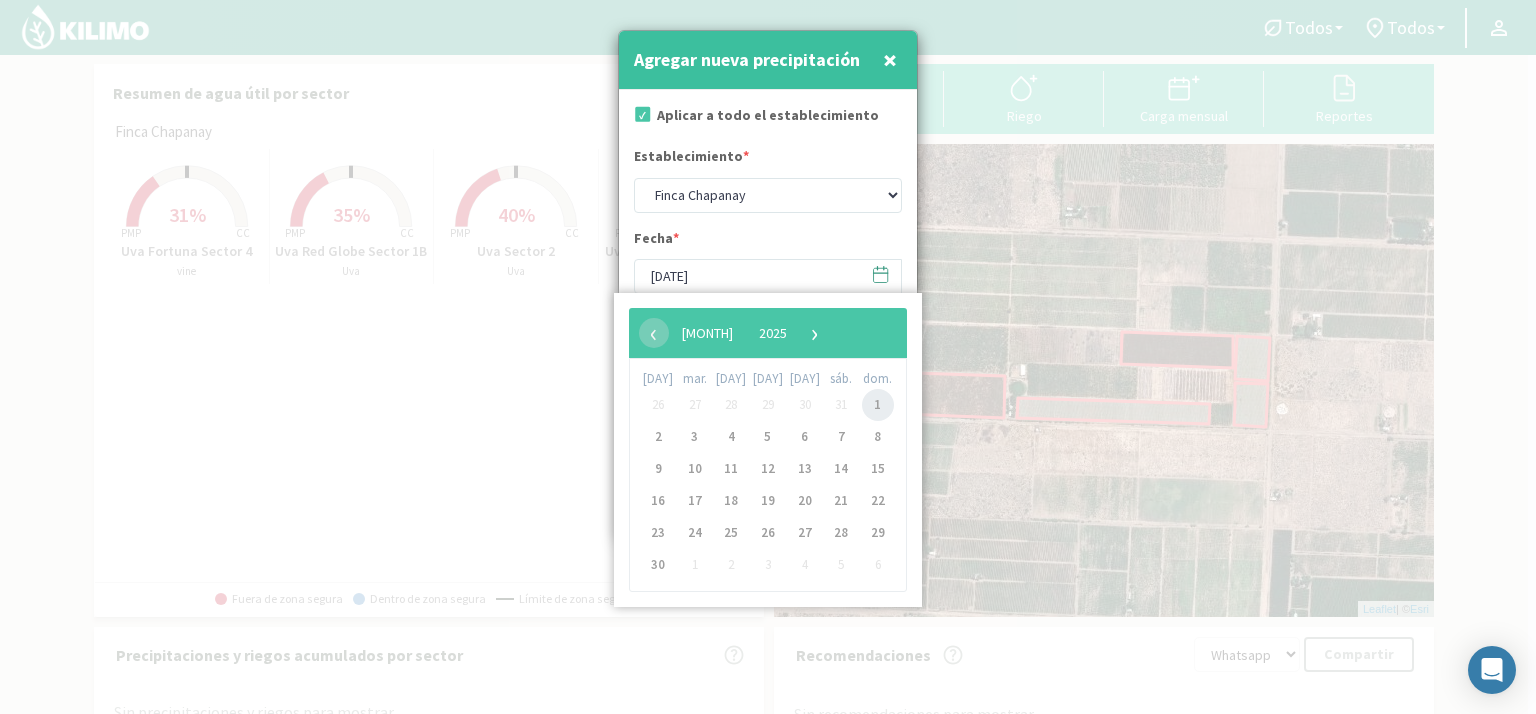 click on "1" at bounding box center (878, 405) 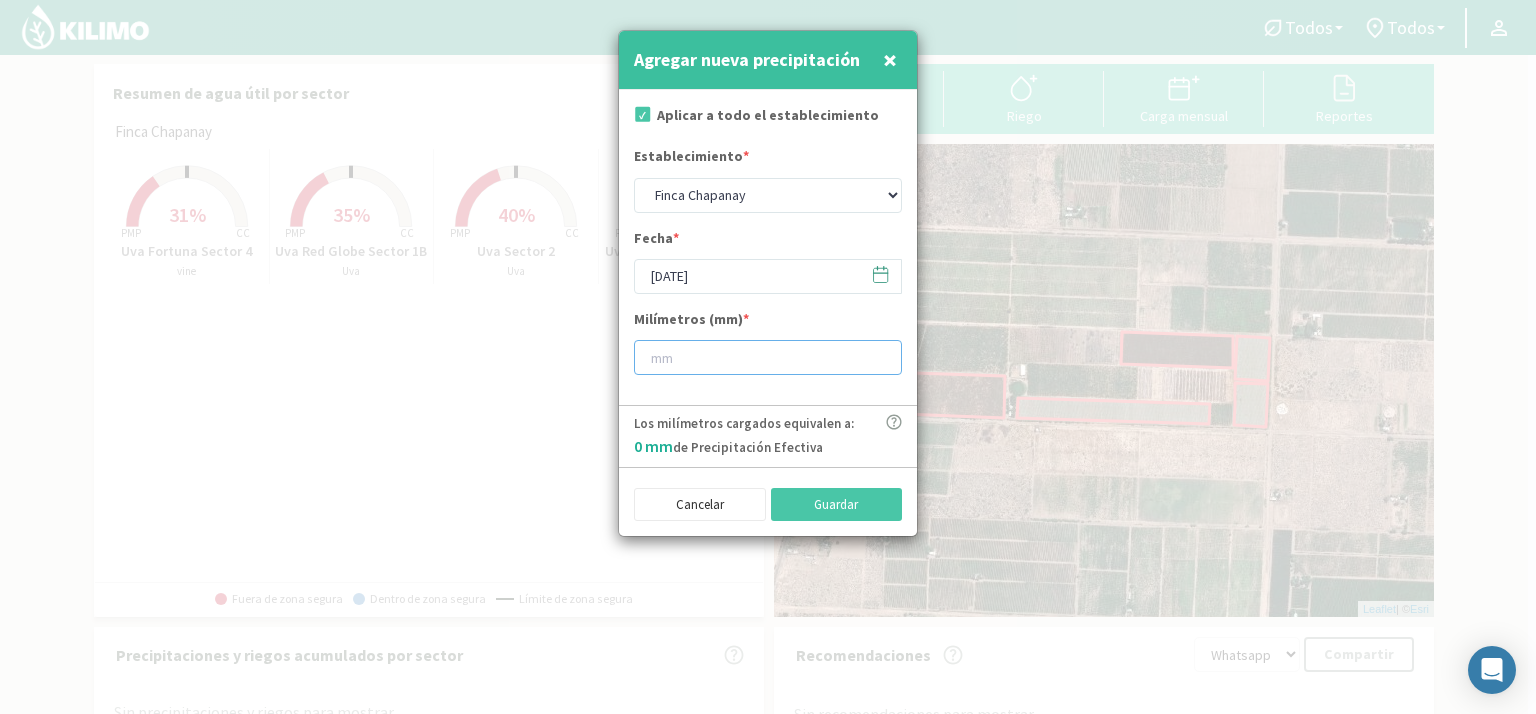 click at bounding box center [768, 357] 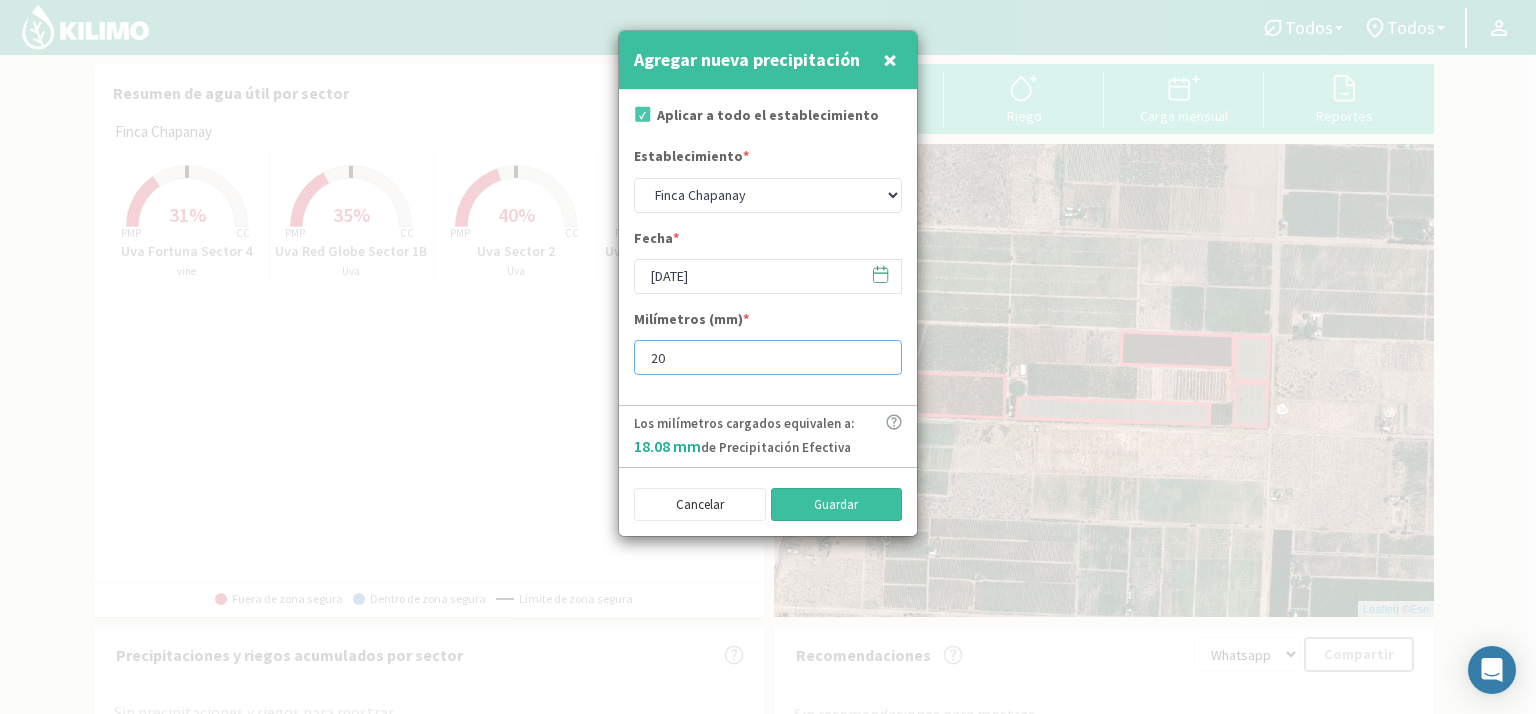type on "20" 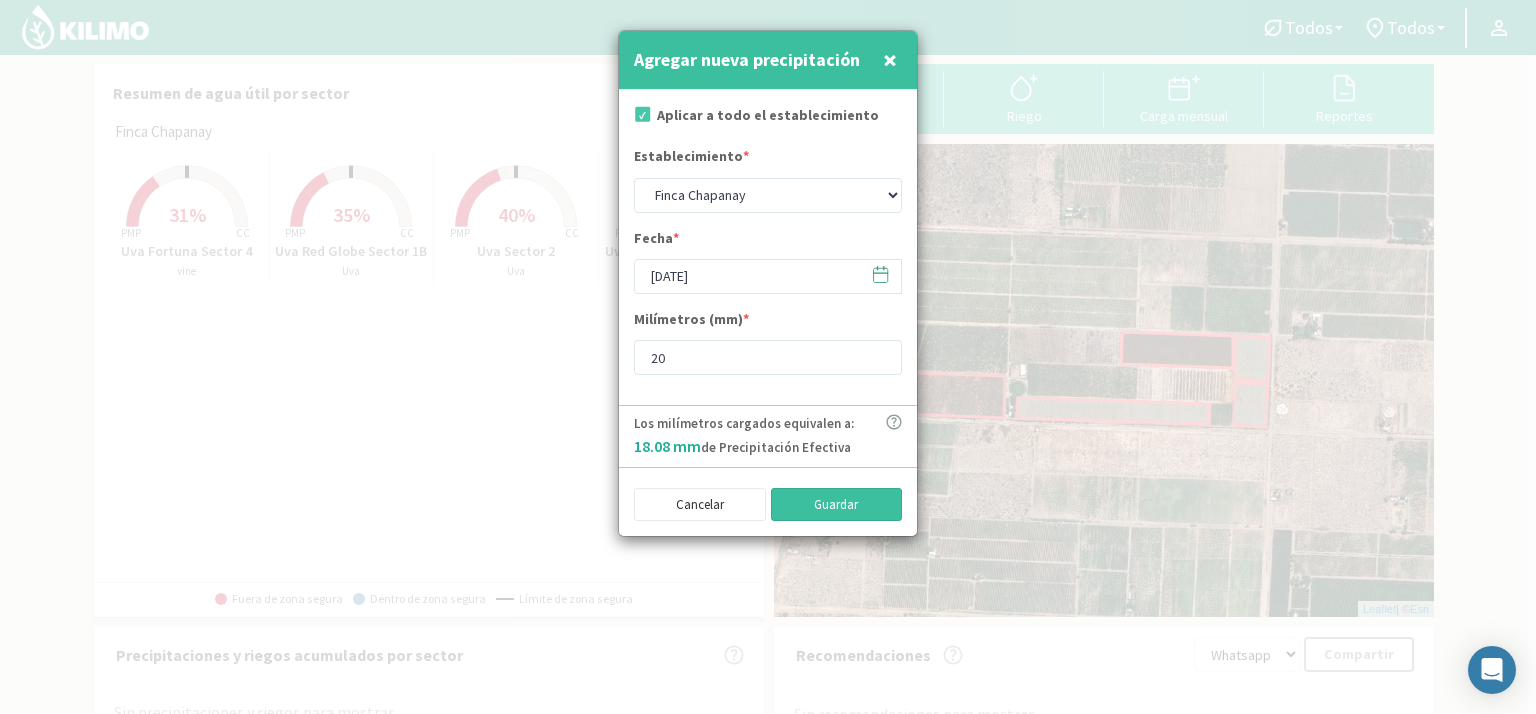 click on "Guardar" at bounding box center (837, 505) 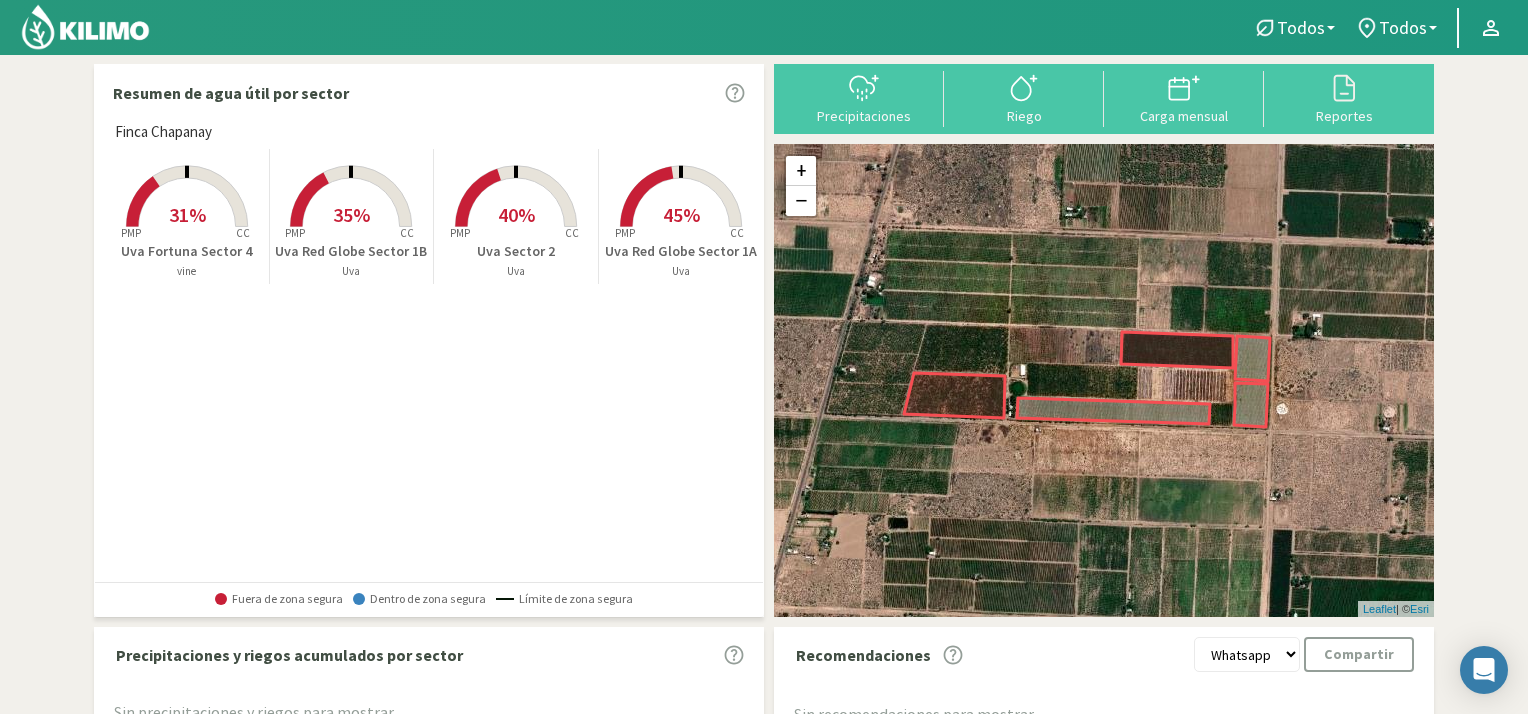 click on "31%" at bounding box center (187, 214) 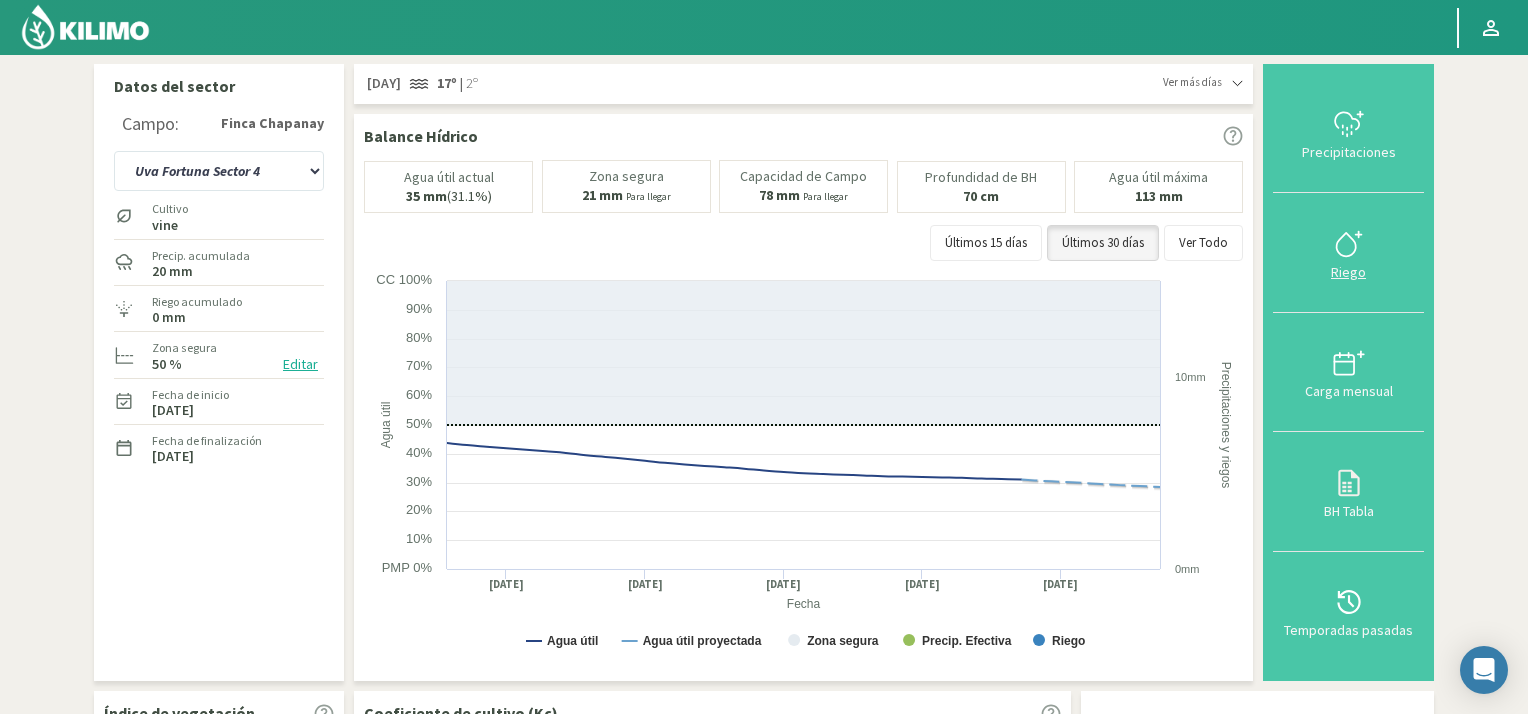 click at bounding box center (1349, 244) 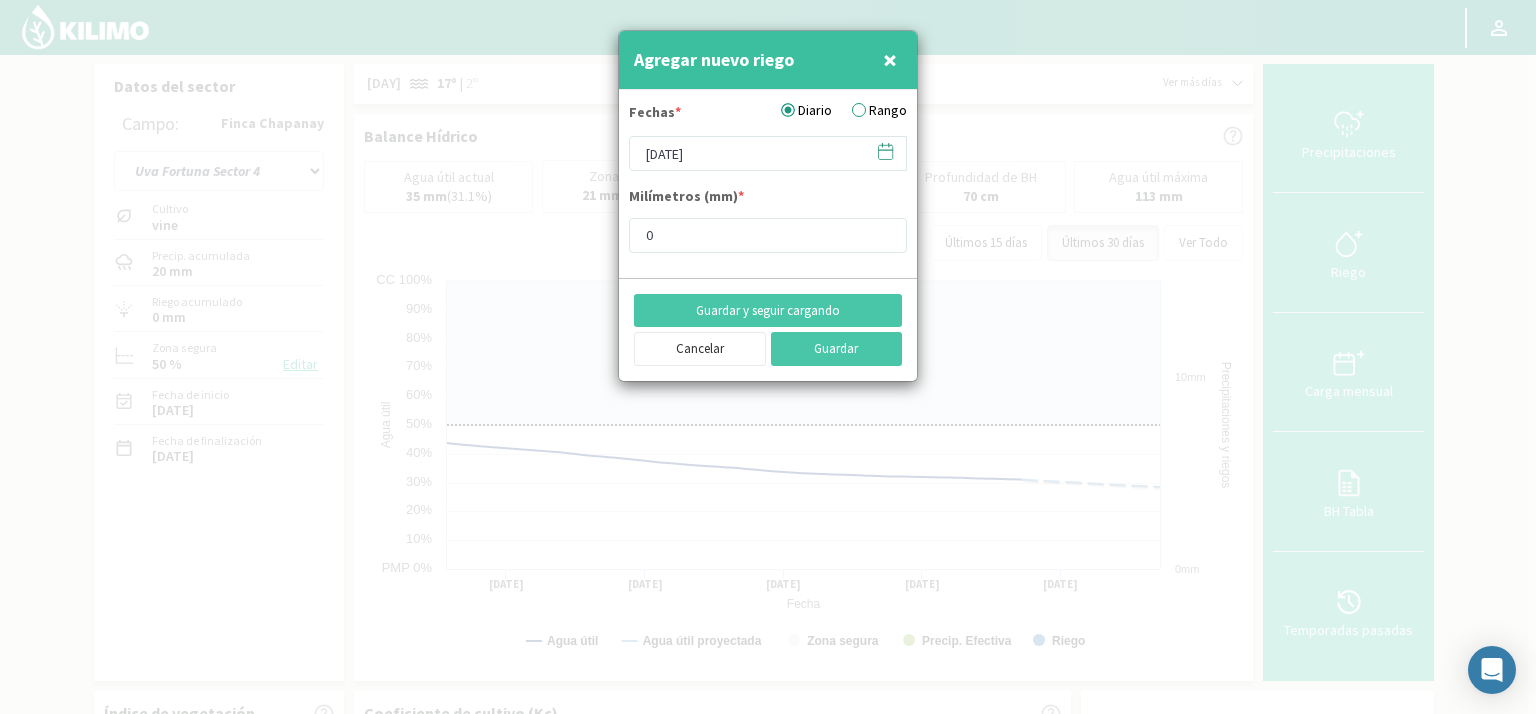 click at bounding box center (885, 151) 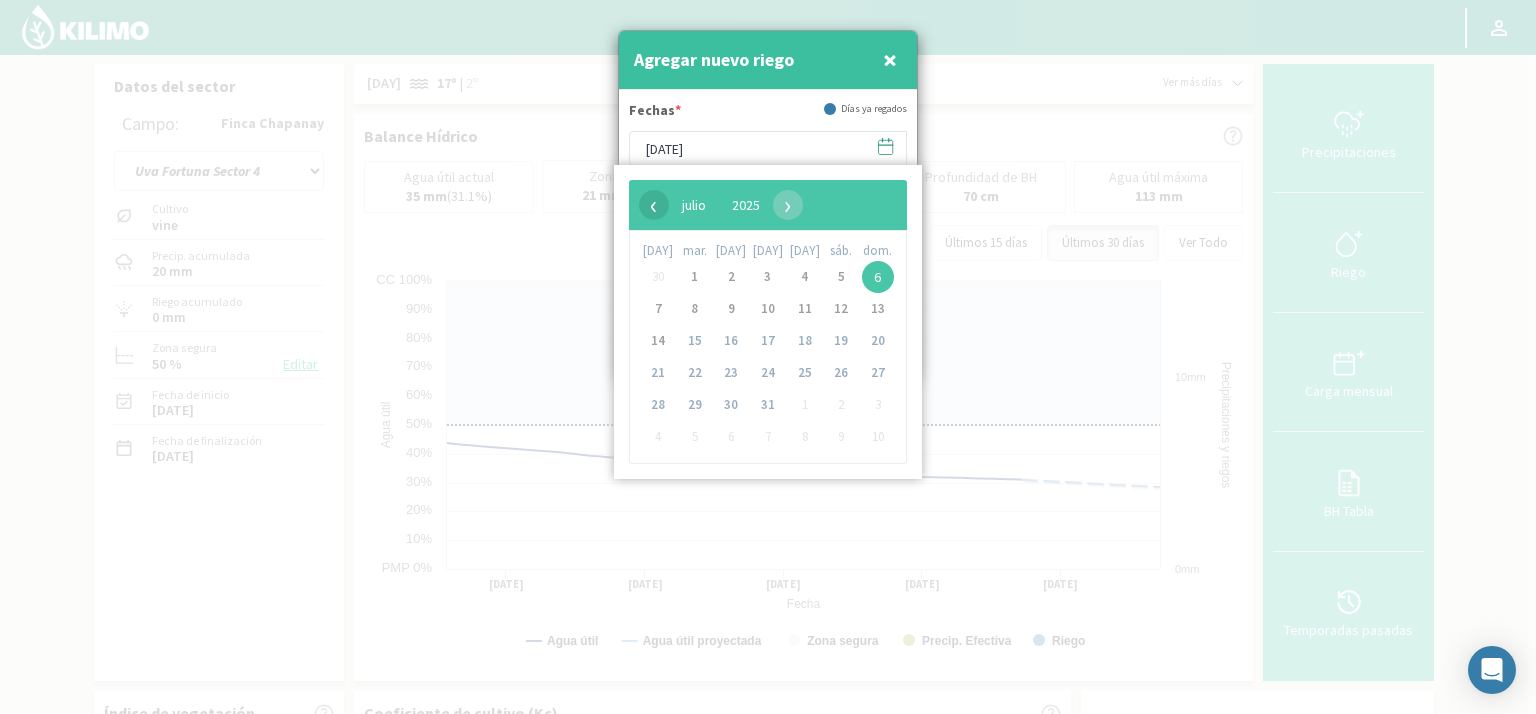 click on "‹" at bounding box center [654, 205] 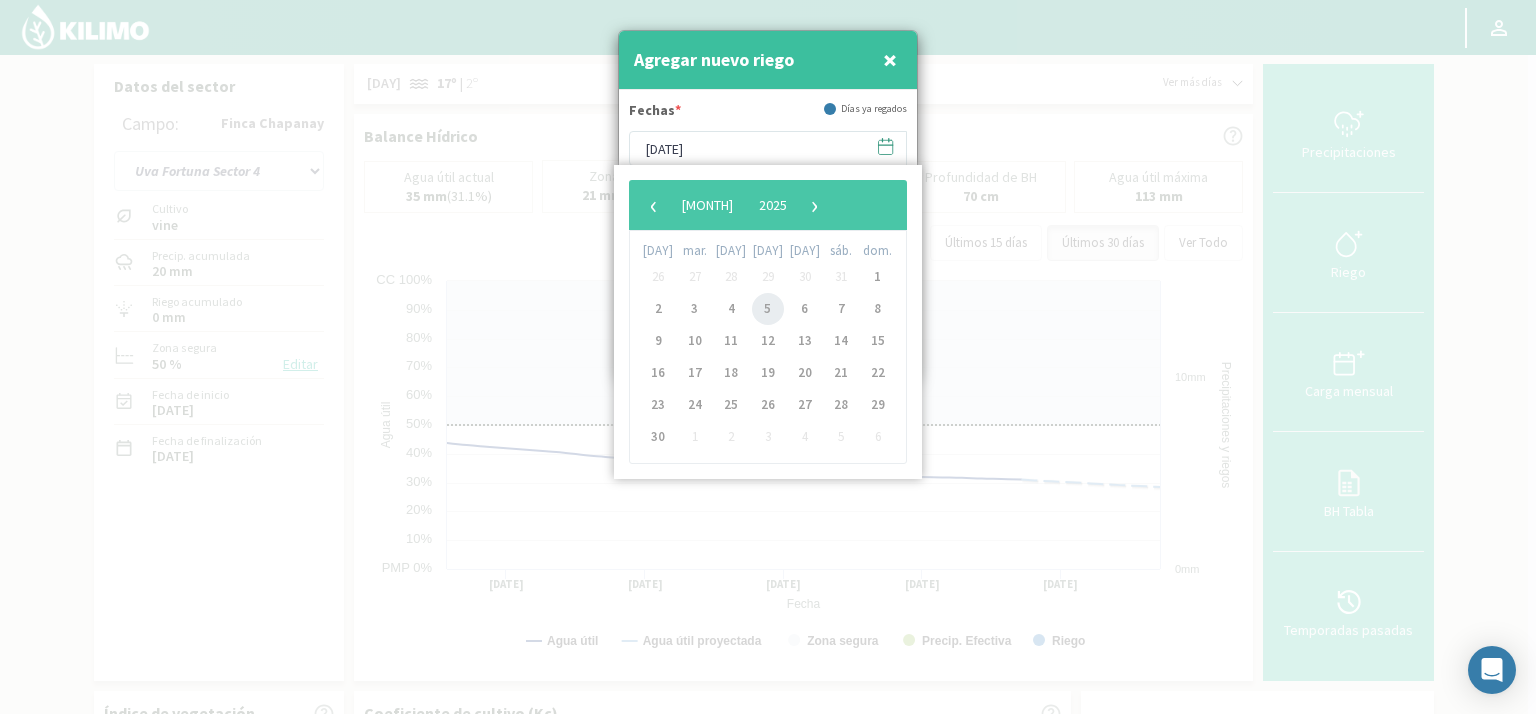 click on "5" at bounding box center (768, 309) 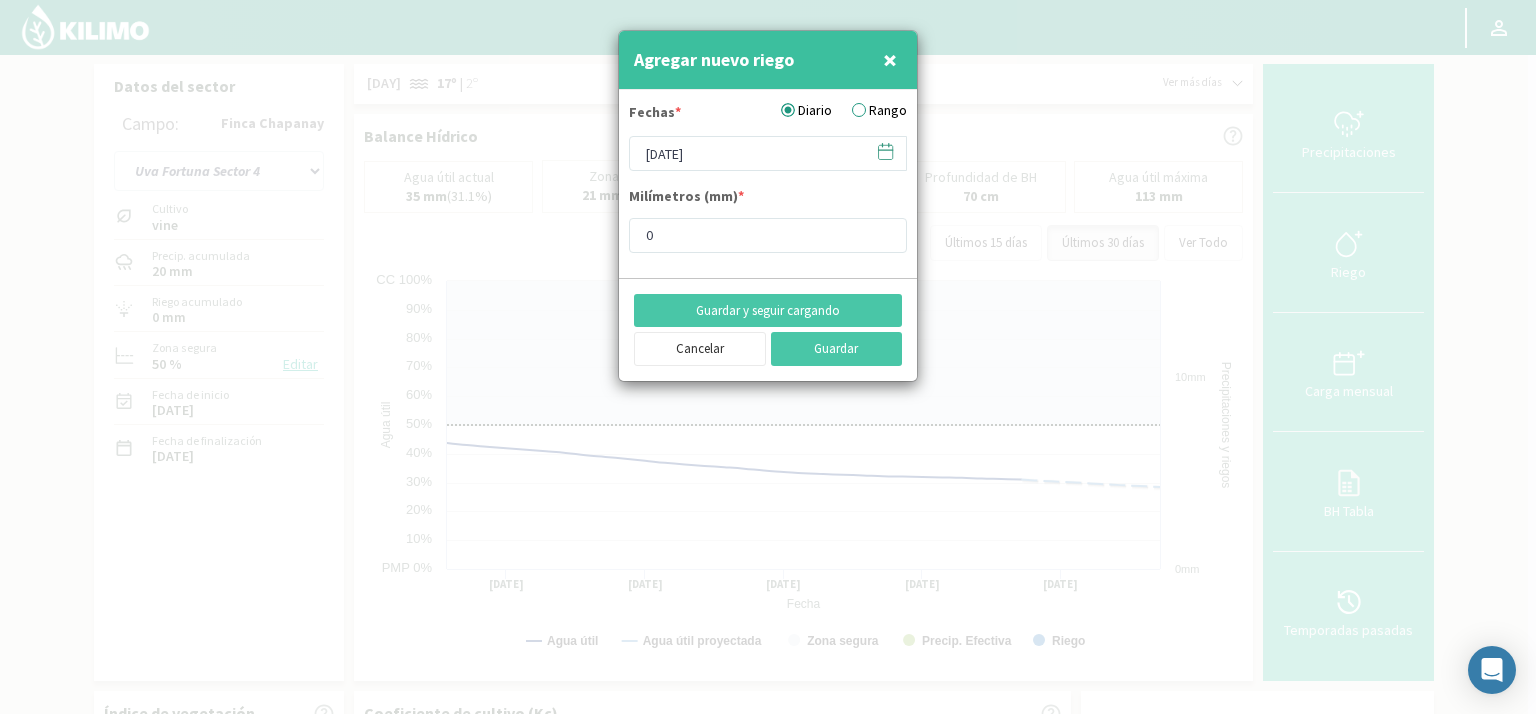 click at bounding box center (885, 151) 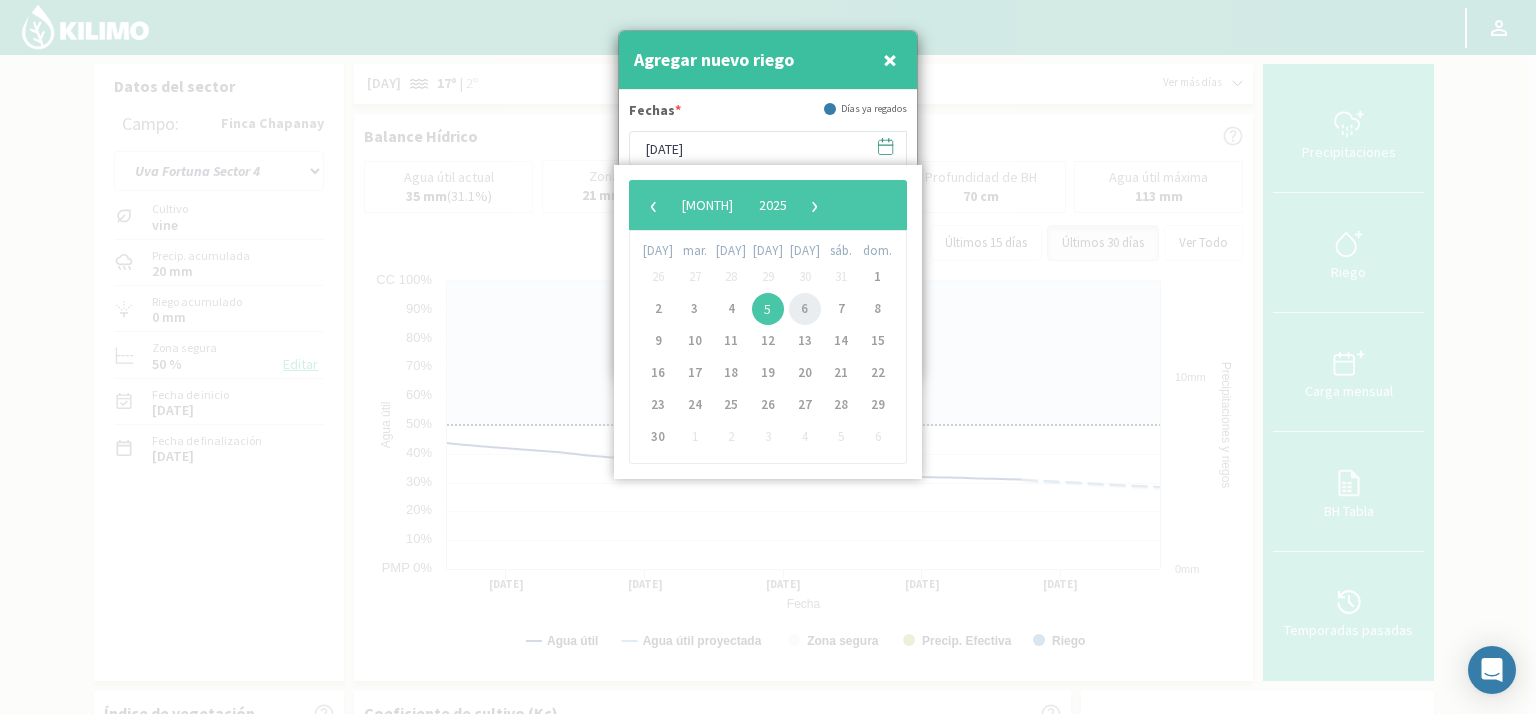 click on "6" at bounding box center [805, 309] 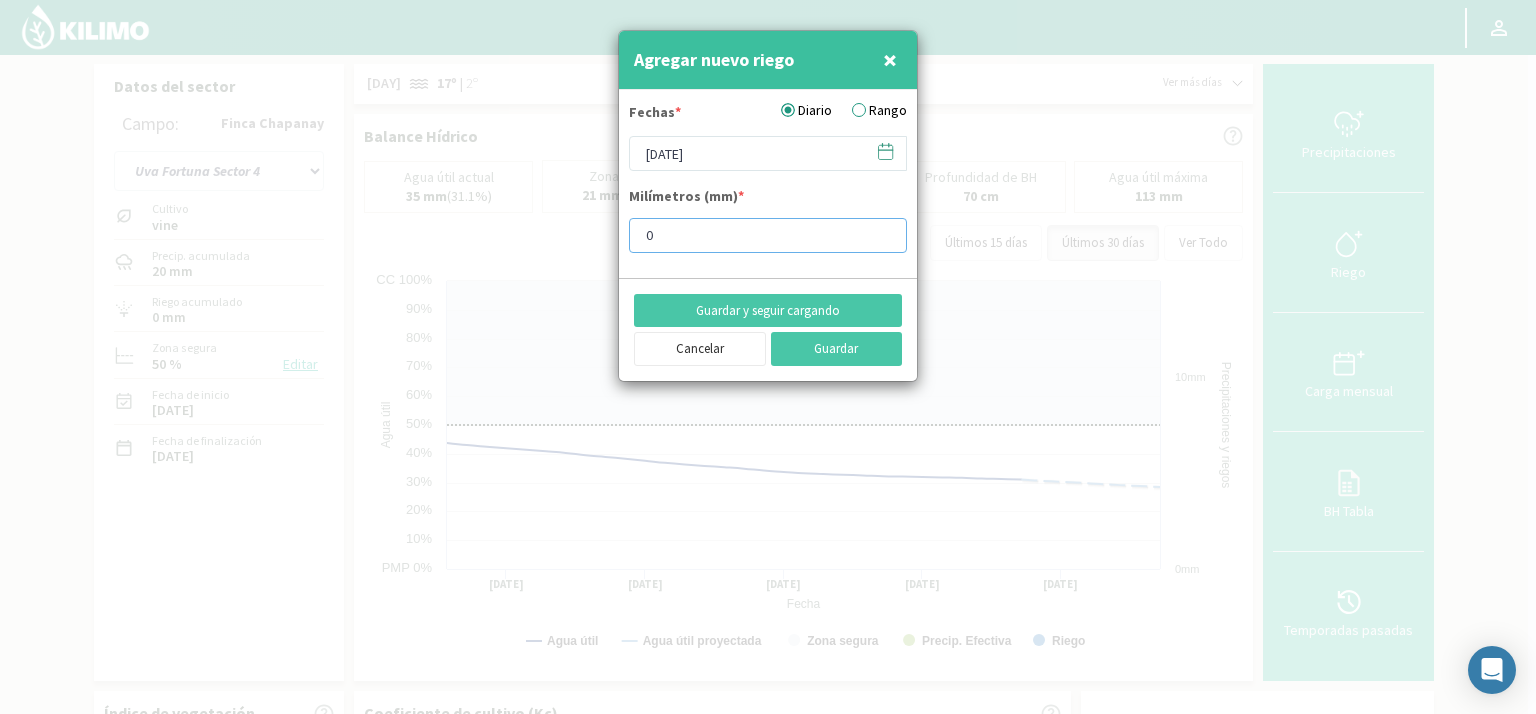 click on "0" at bounding box center (768, 235) 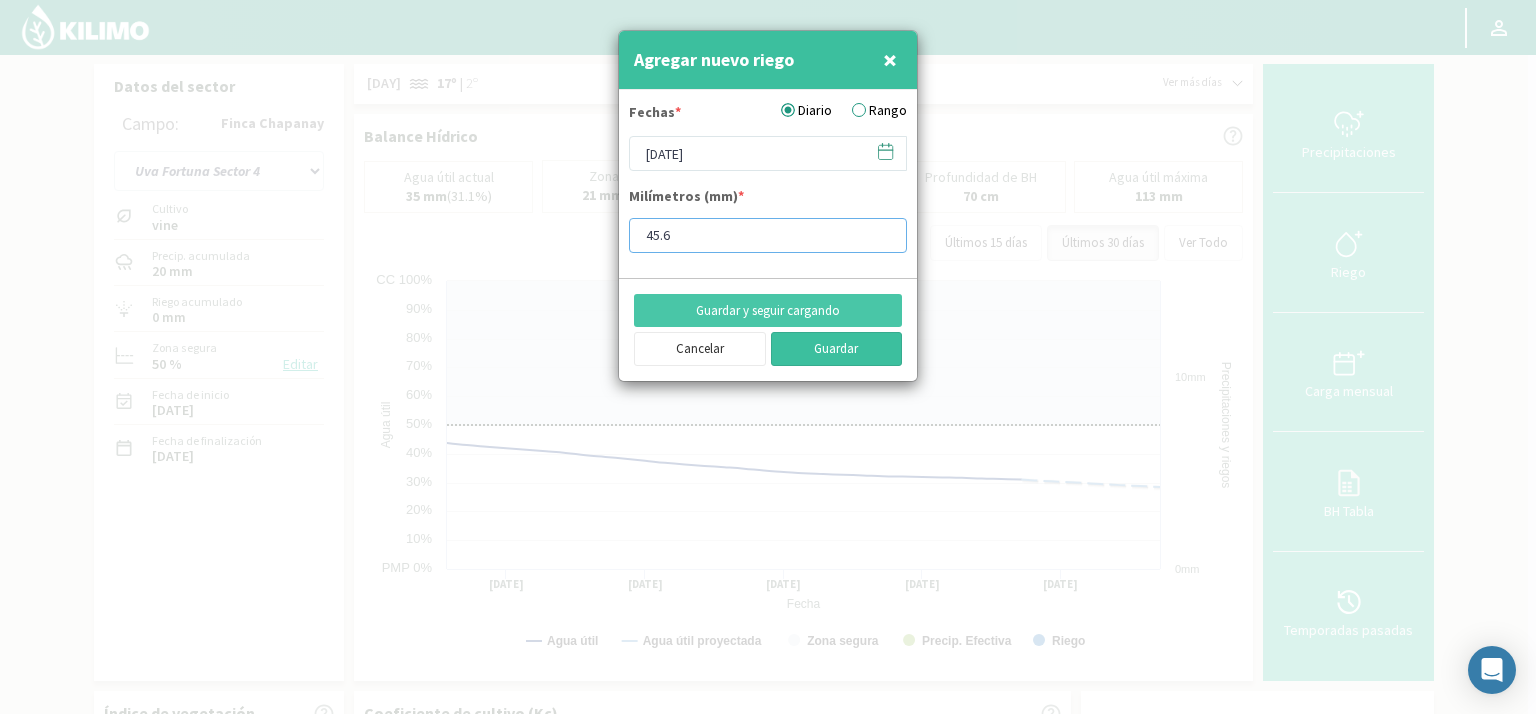 type on "45.6" 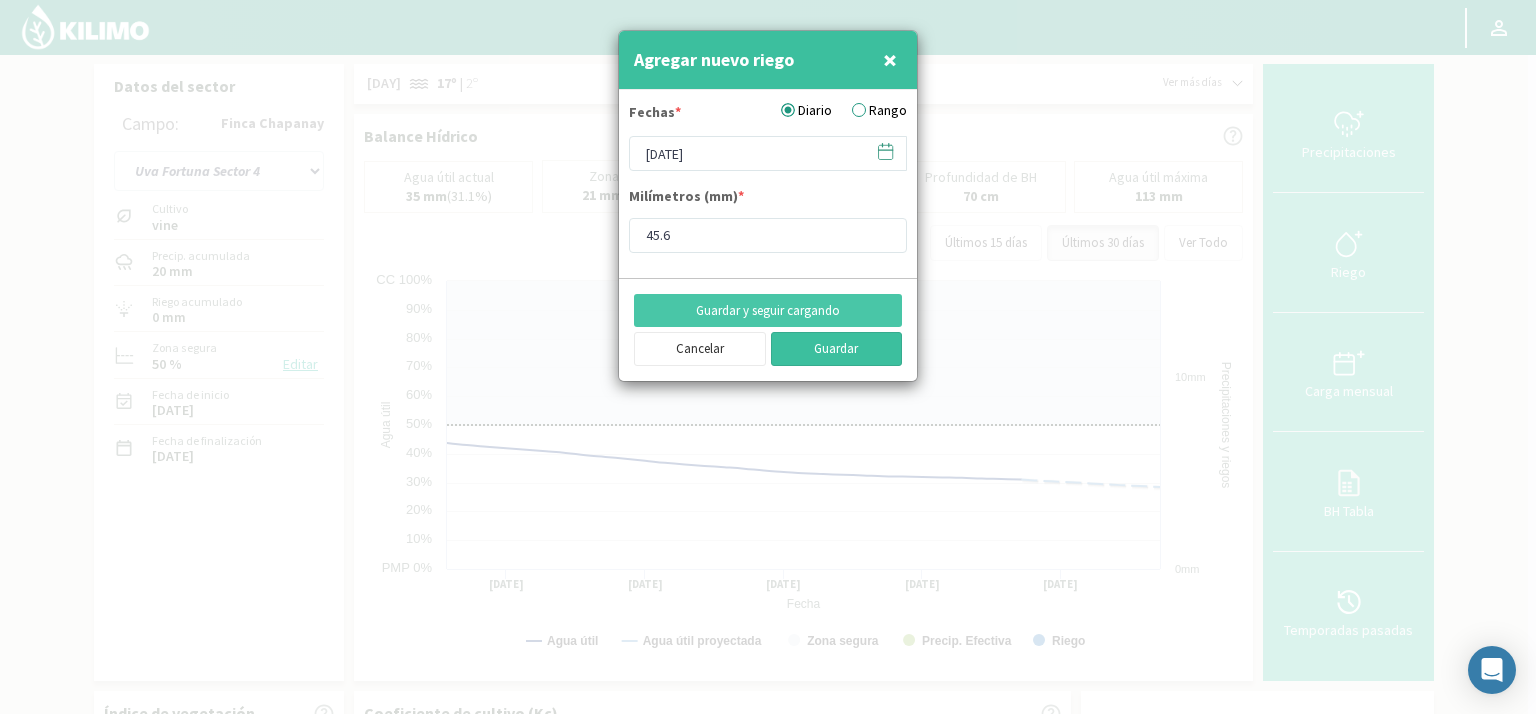 click on "Guardar" at bounding box center (837, 349) 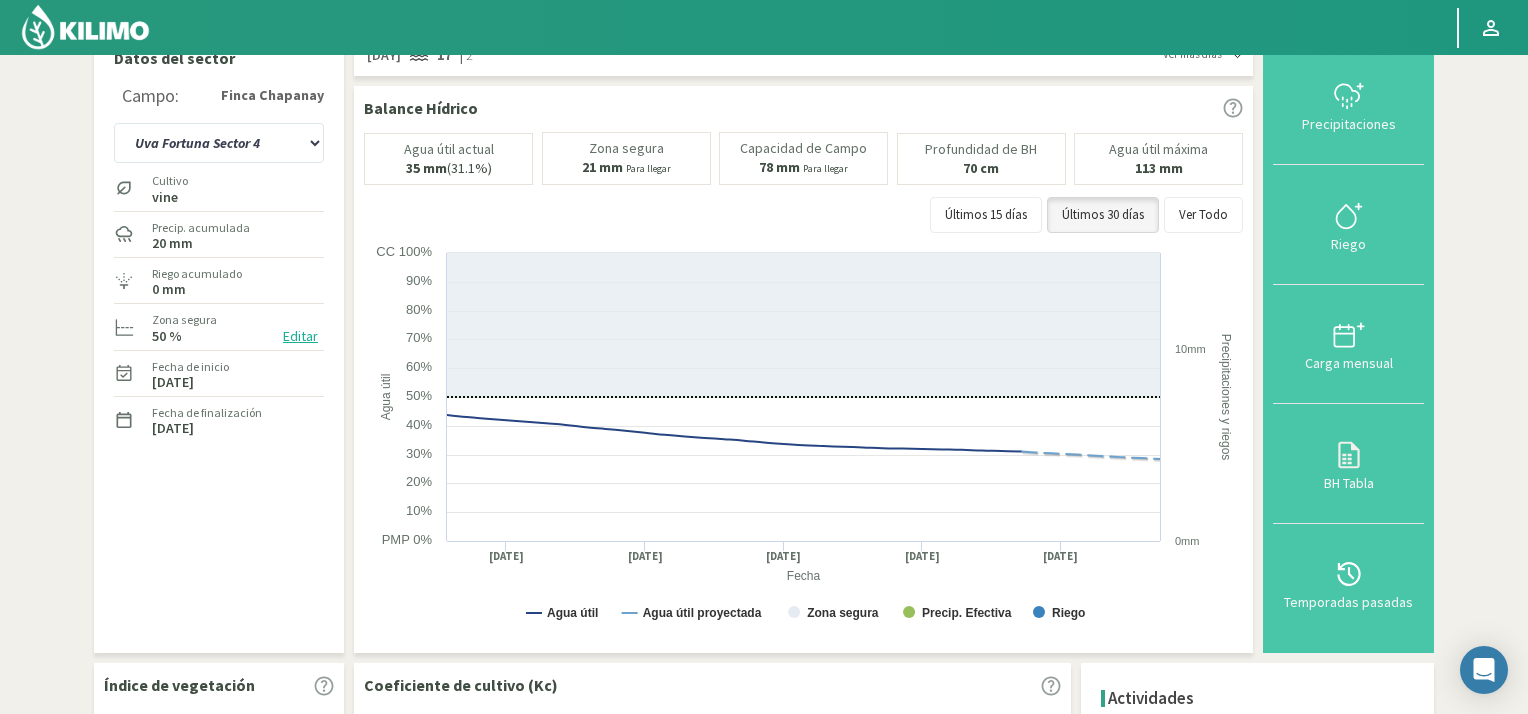 scroll, scrollTop: 0, scrollLeft: 0, axis: both 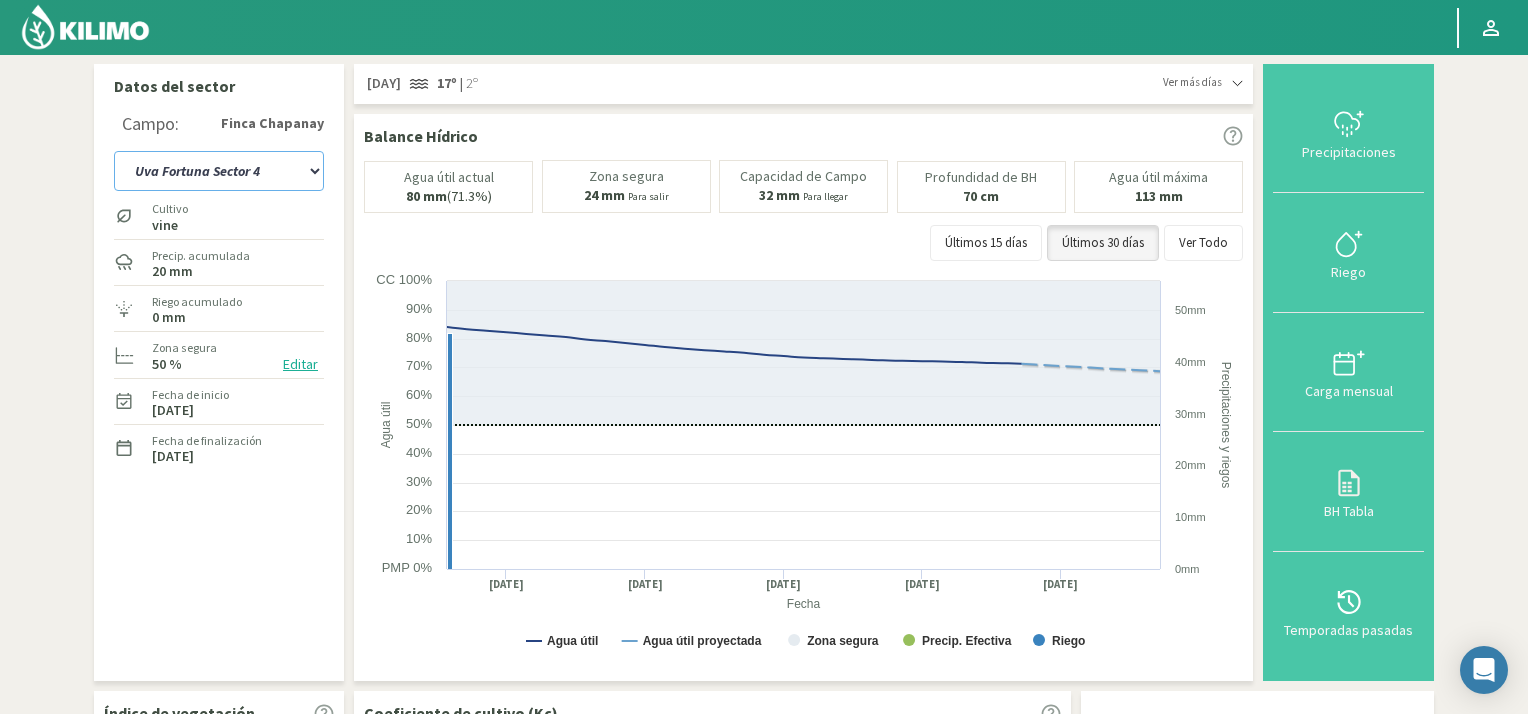 click on "Uva Fortuna Sector 4 Uva Red Globe Sector 1A Uva Red Globe Sector 1B Uva Sector 2" at bounding box center (219, 171) 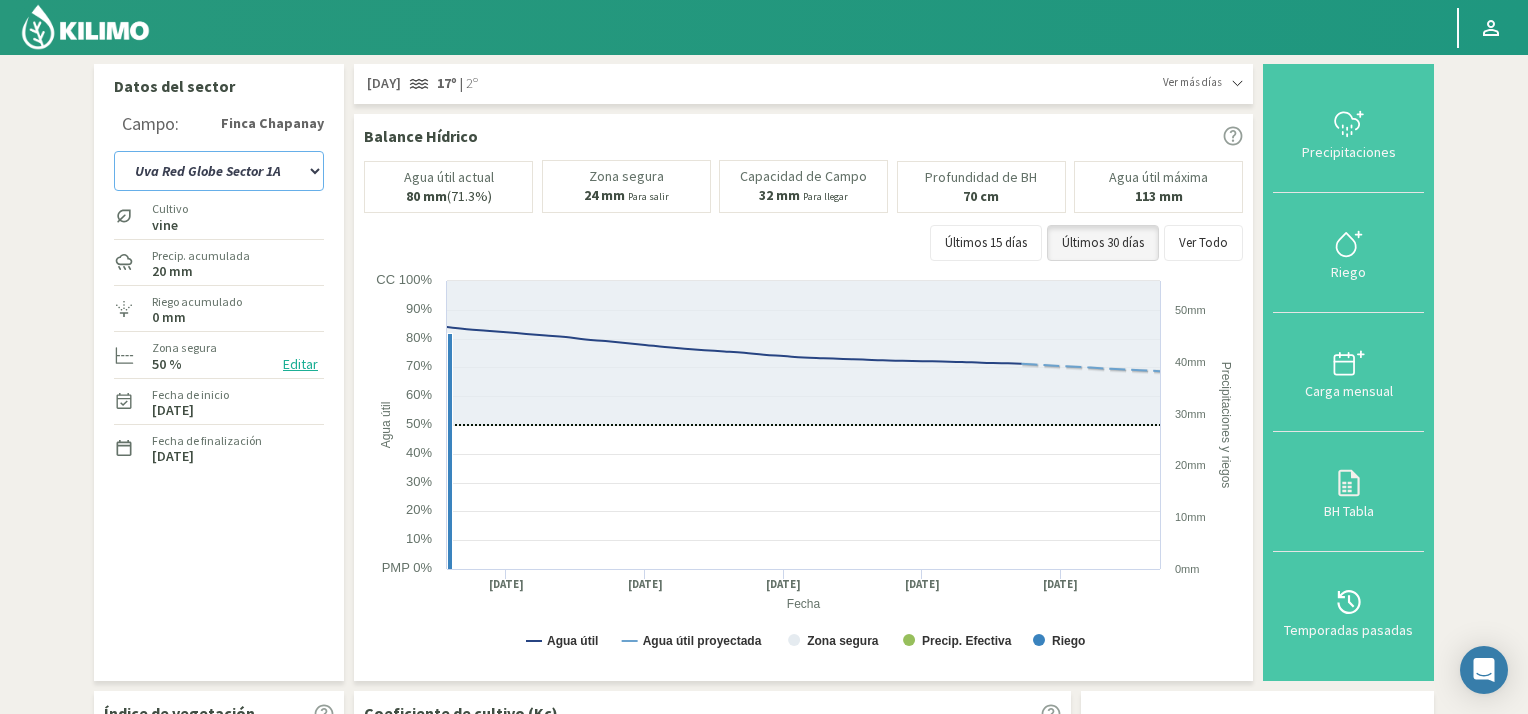 click on "Uva Fortuna Sector 4 Uva Red Globe Sector 1A Uva Red Globe Sector 1B Uva Sector 2" at bounding box center [219, 171] 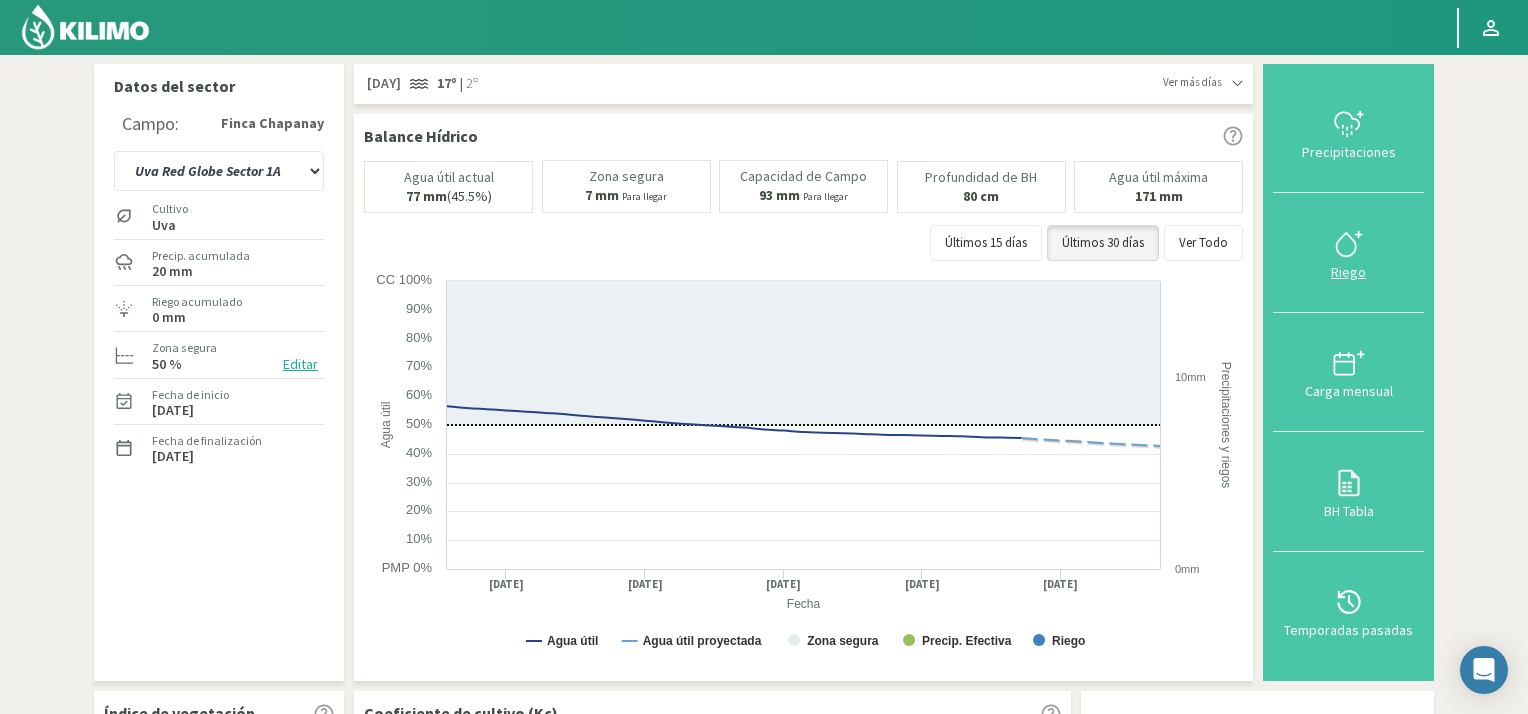 click at bounding box center [1349, 244] 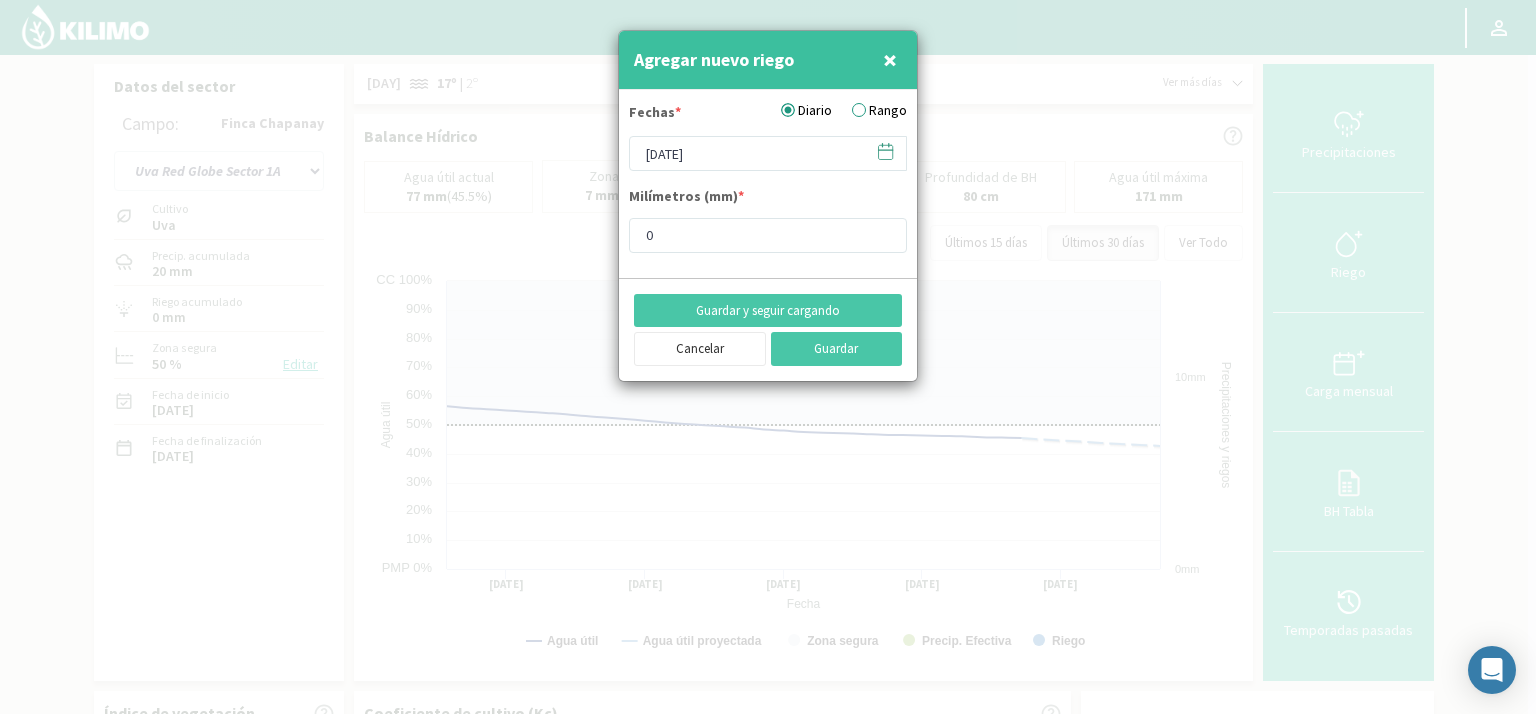 click at bounding box center [885, 151] 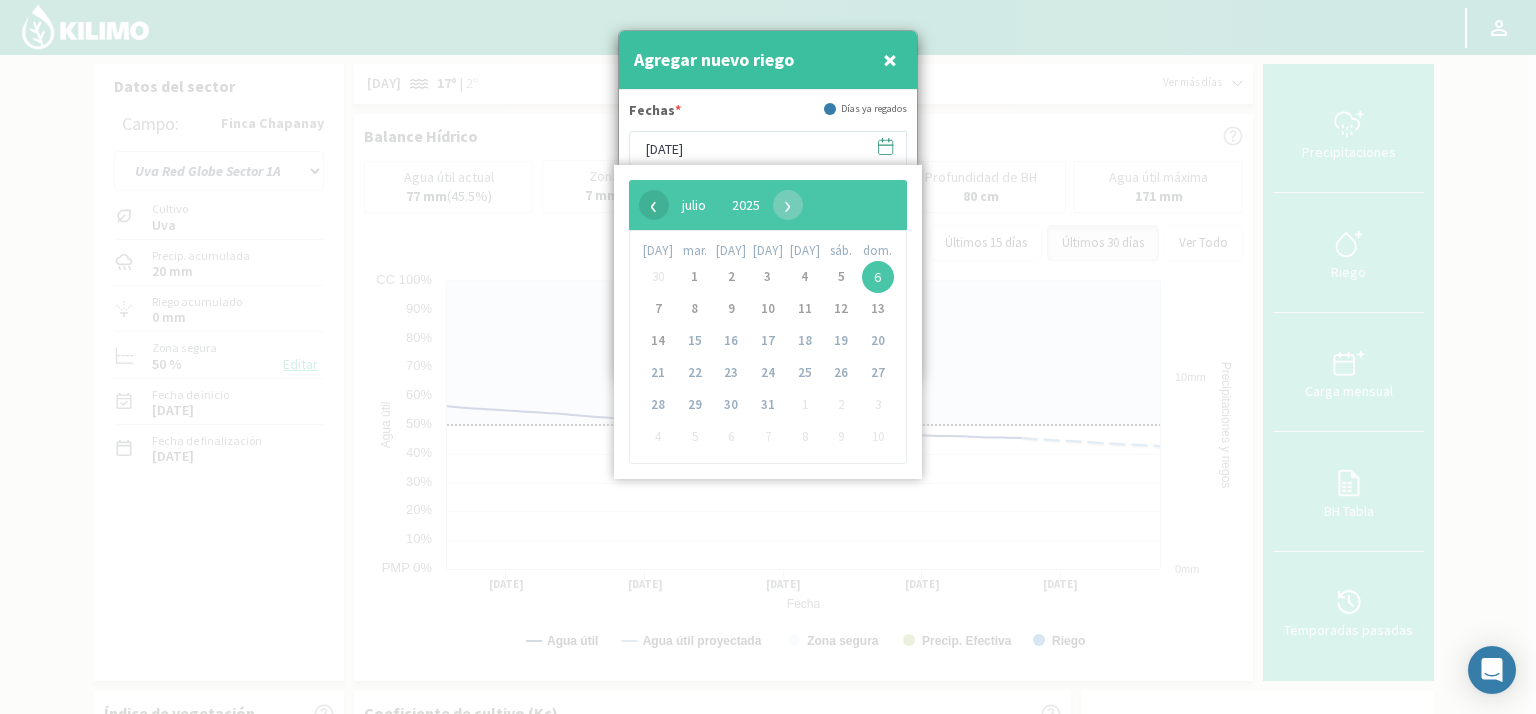 click on "‹" at bounding box center (654, 205) 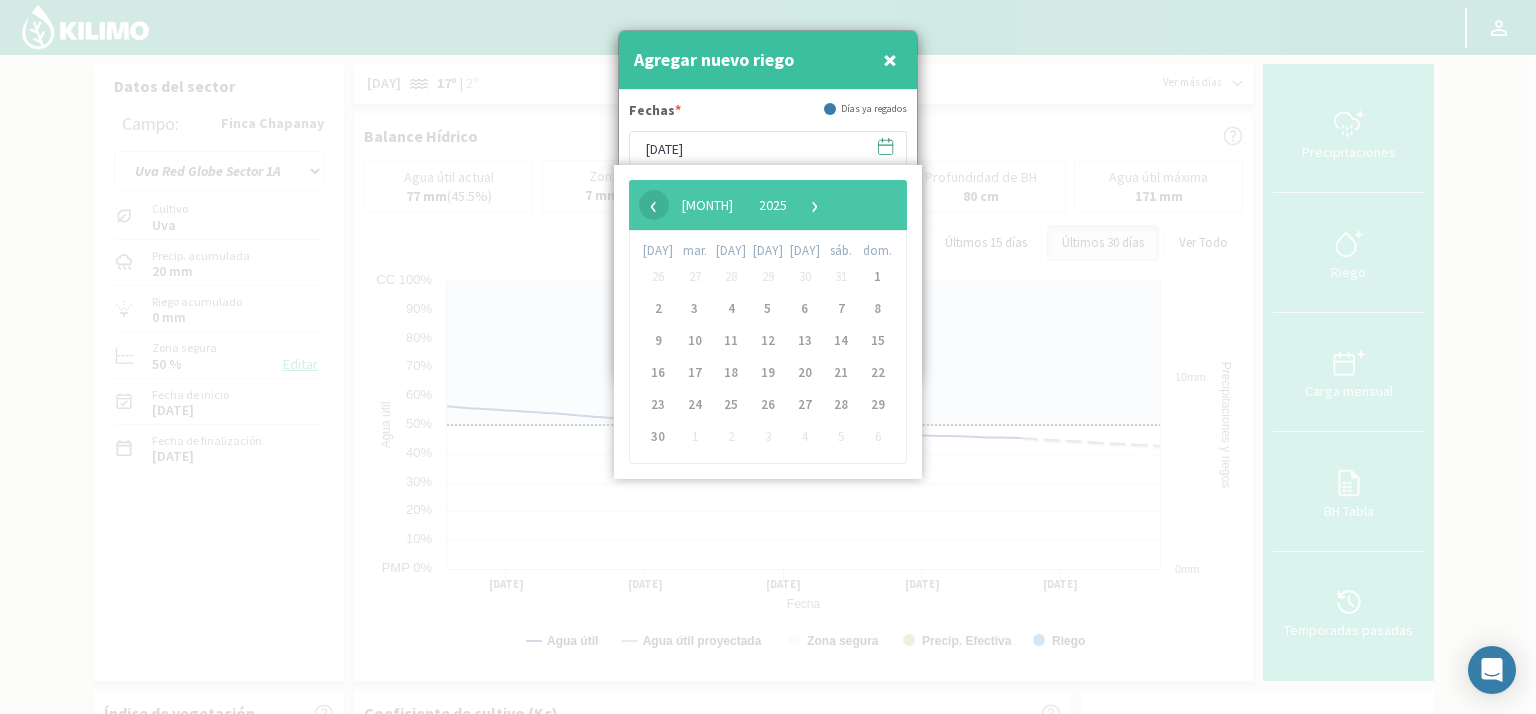 click on "‹" at bounding box center (654, 205) 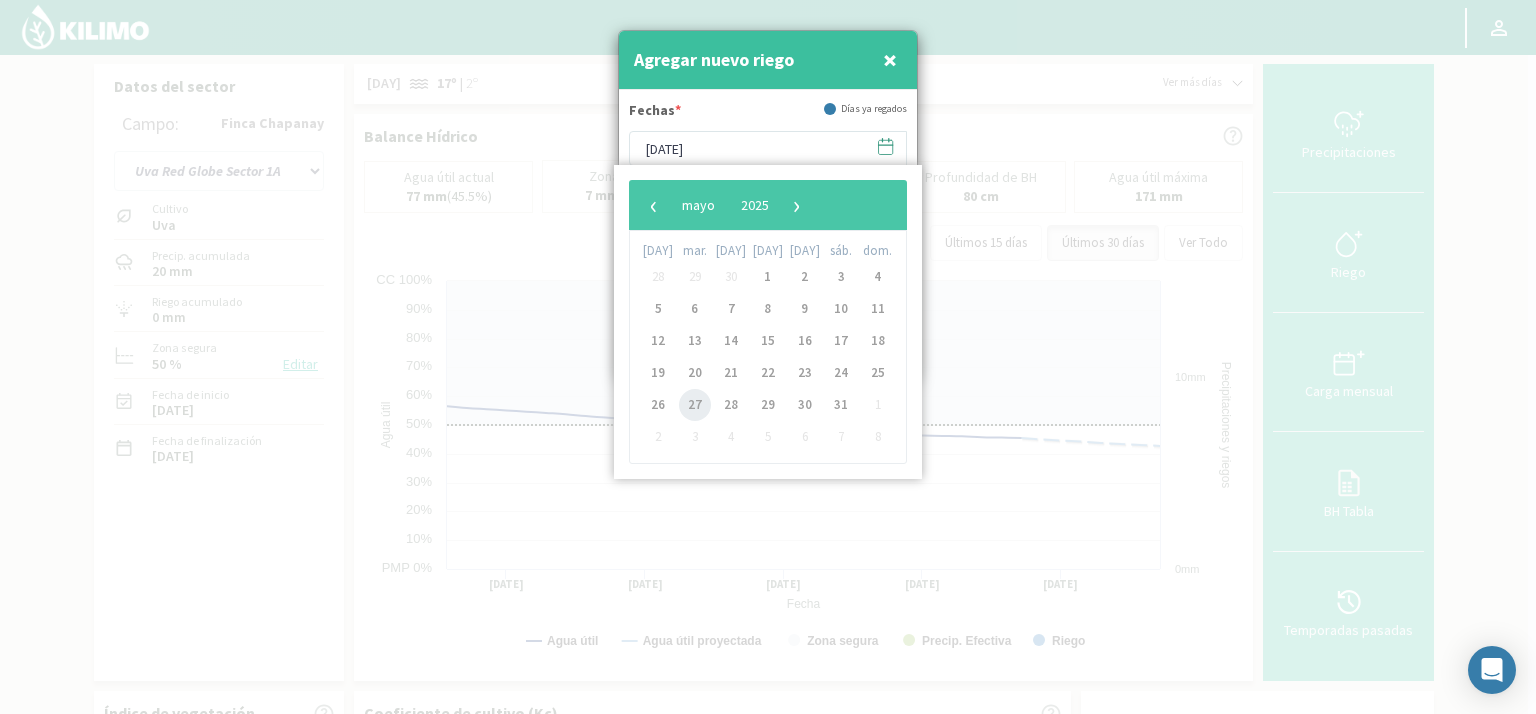 click on "27" at bounding box center (695, 405) 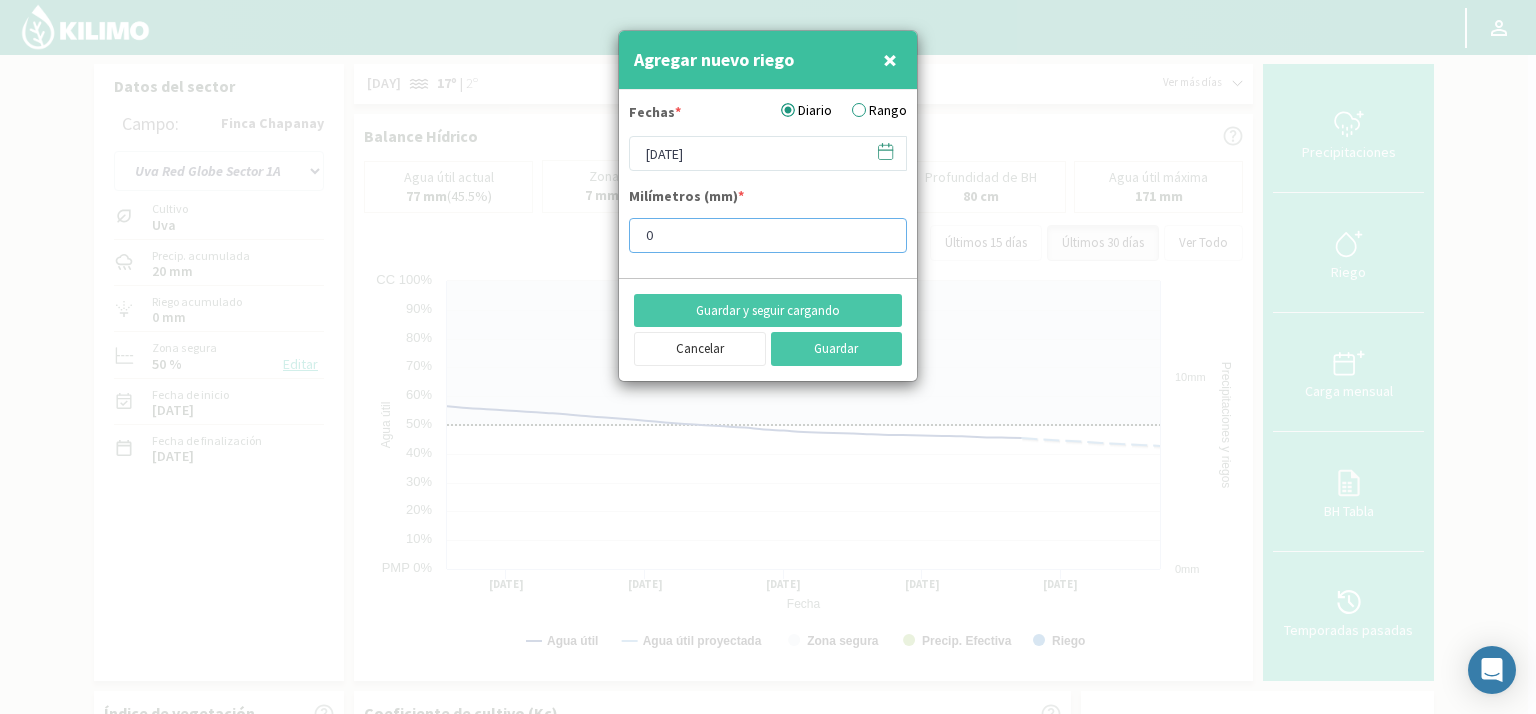 click on "0" at bounding box center [768, 235] 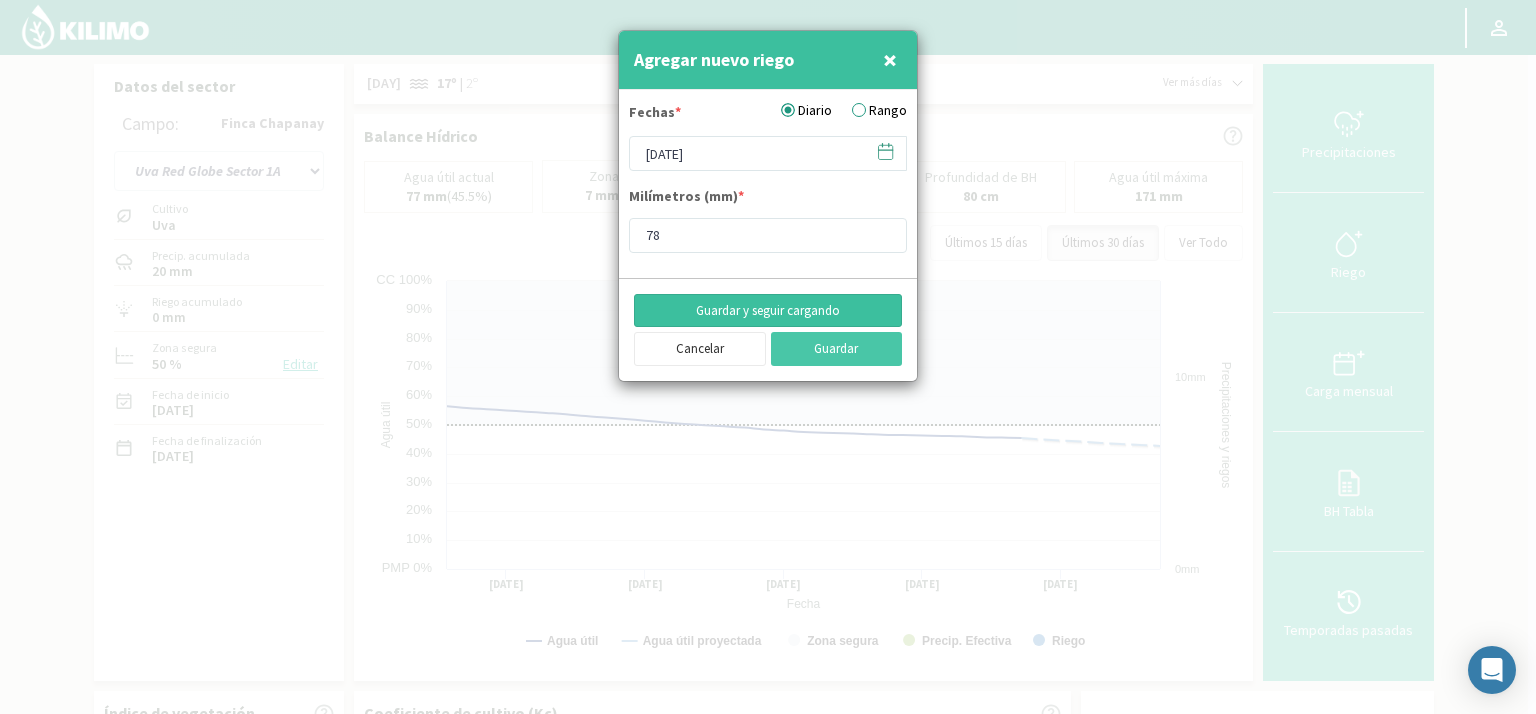 click on "Guardar y seguir cargando" at bounding box center (768, 311) 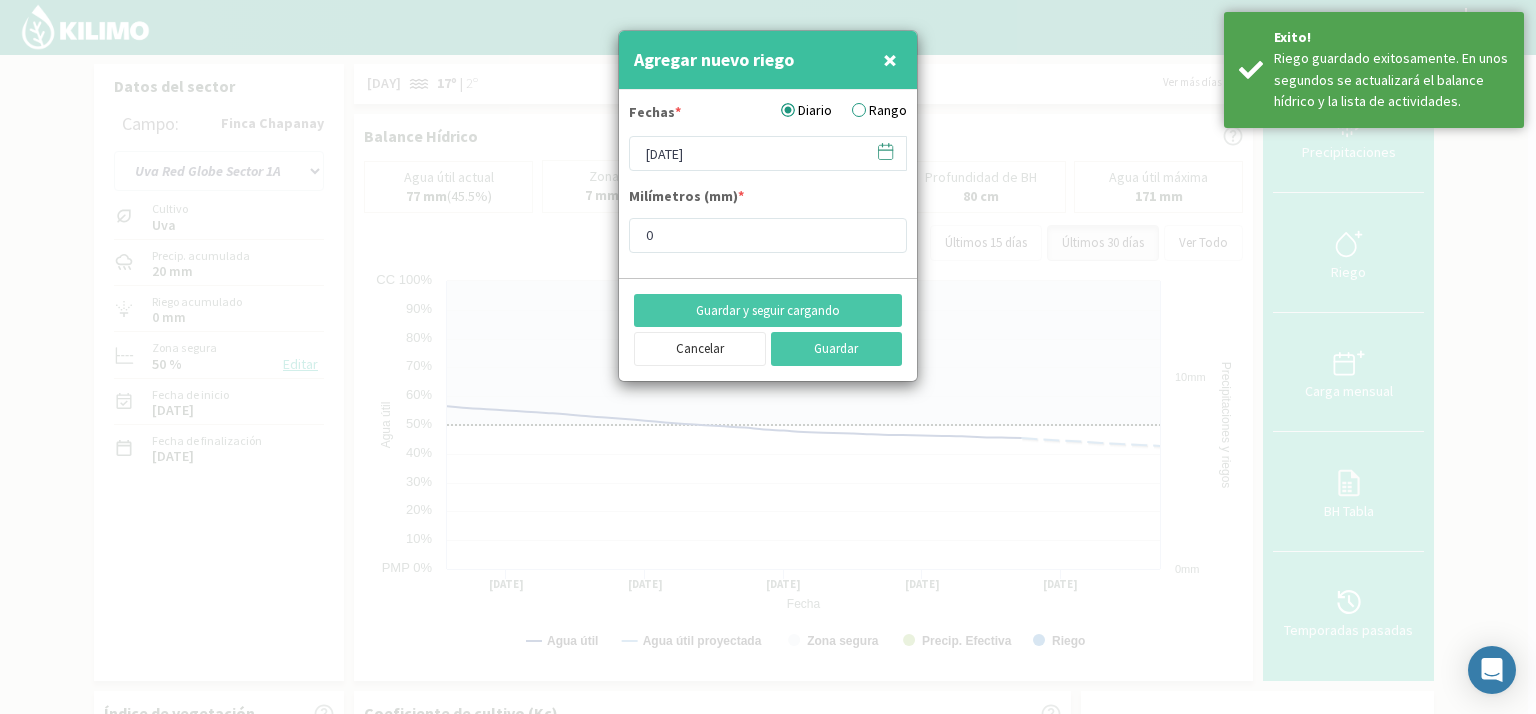 click at bounding box center [886, 150] 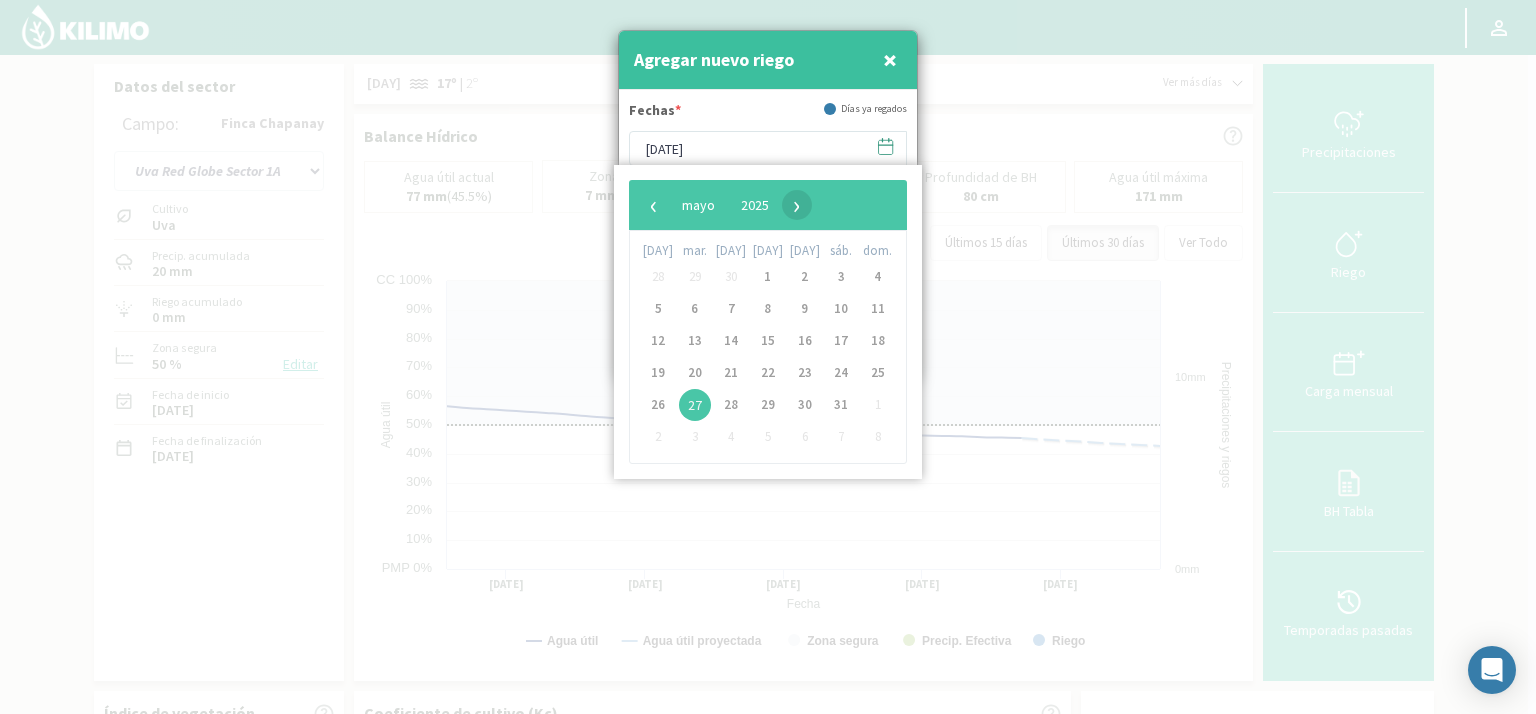 click on "›" at bounding box center (797, 205) 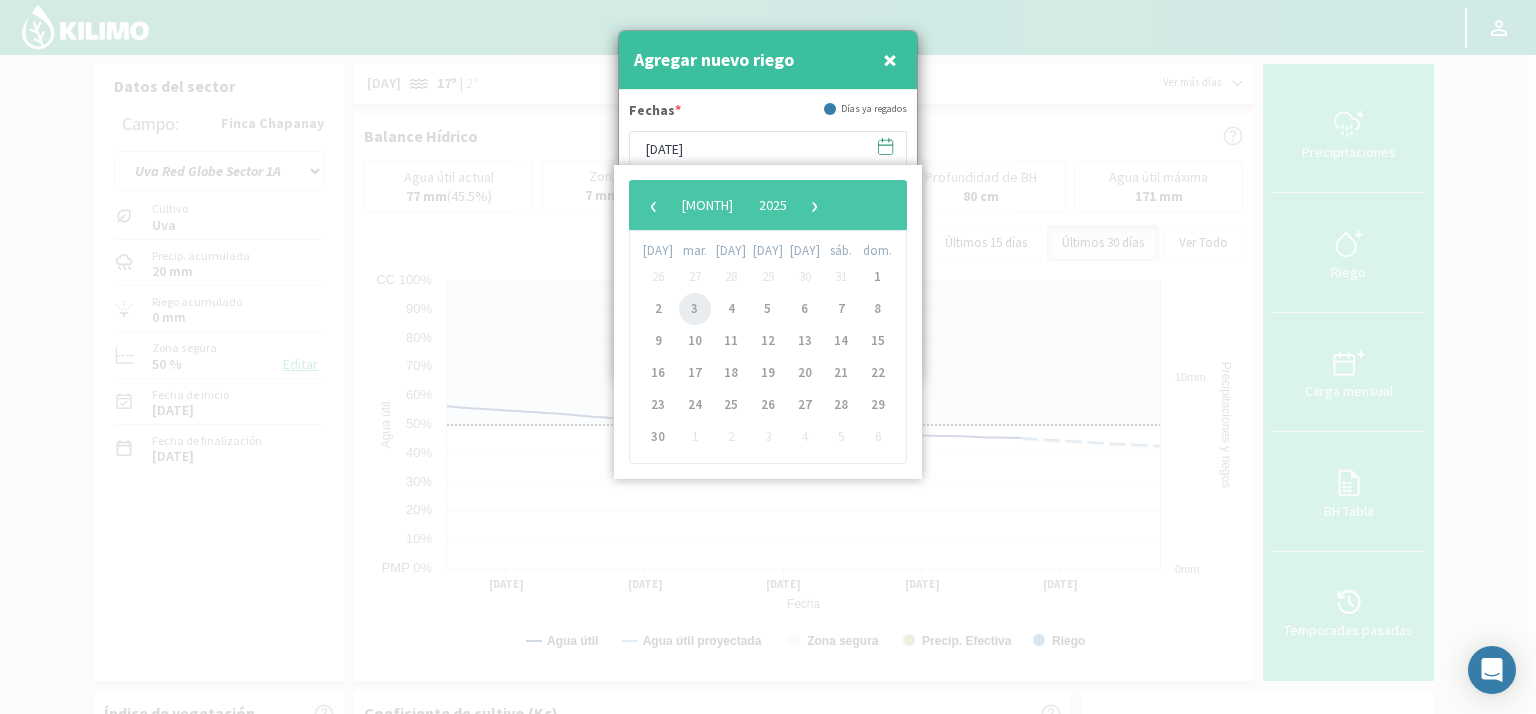 click on "3" at bounding box center (695, 309) 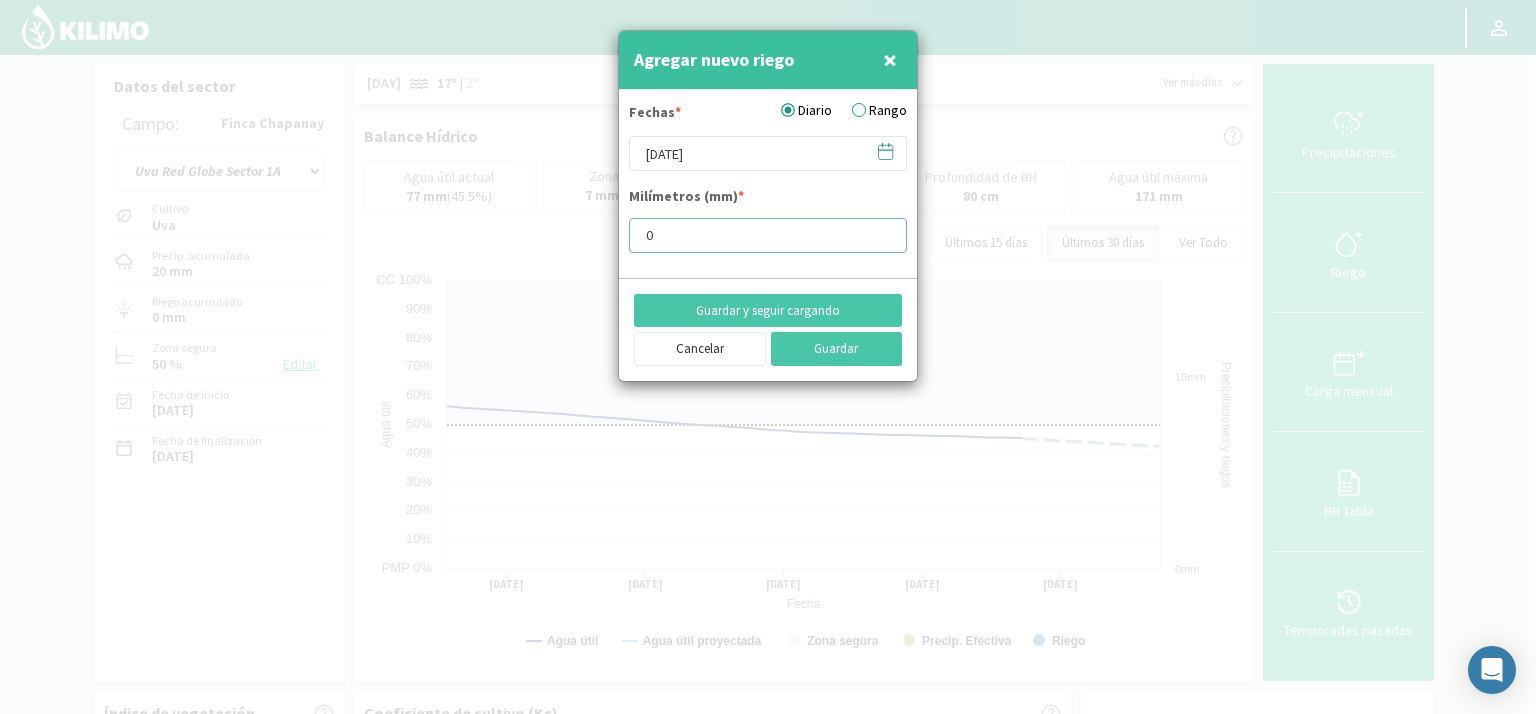 click on "0" at bounding box center [768, 235] 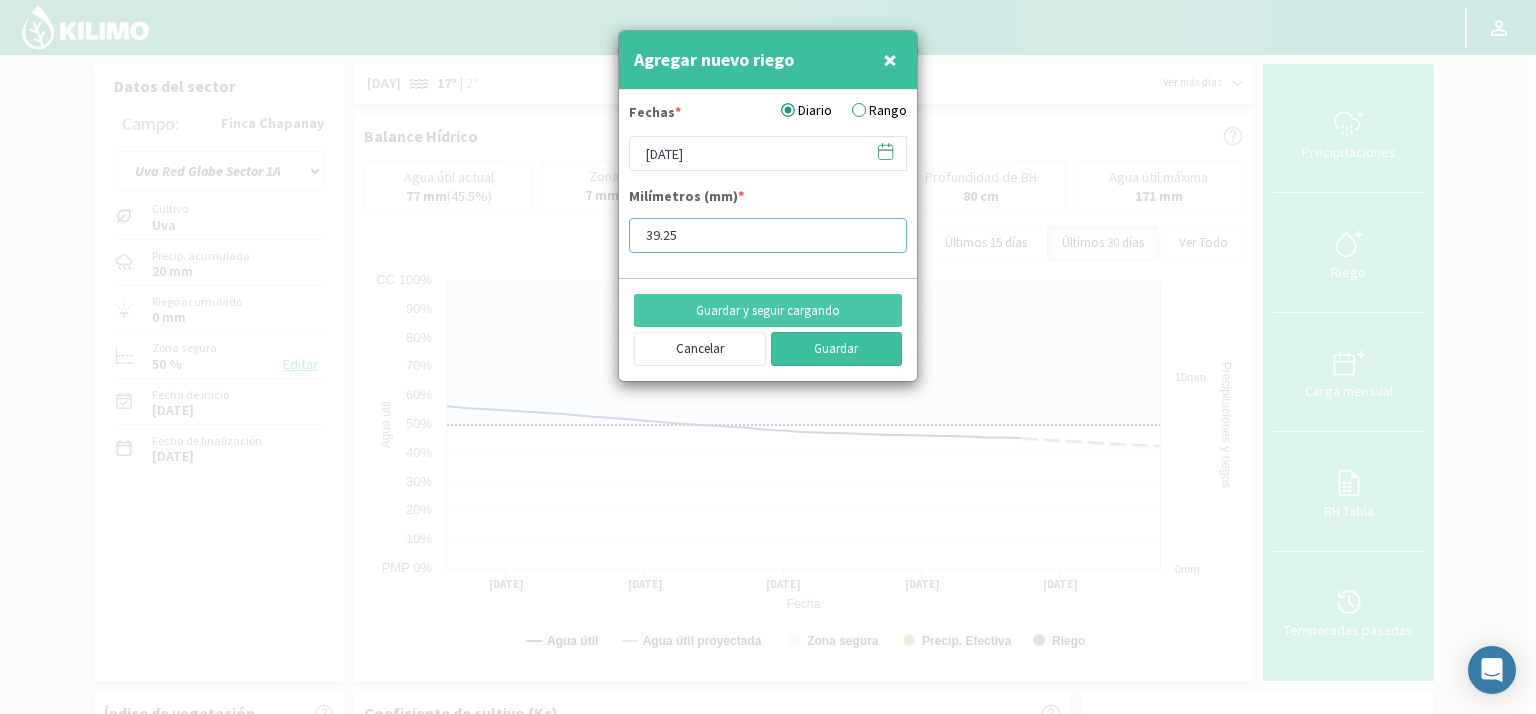 type on "39.25" 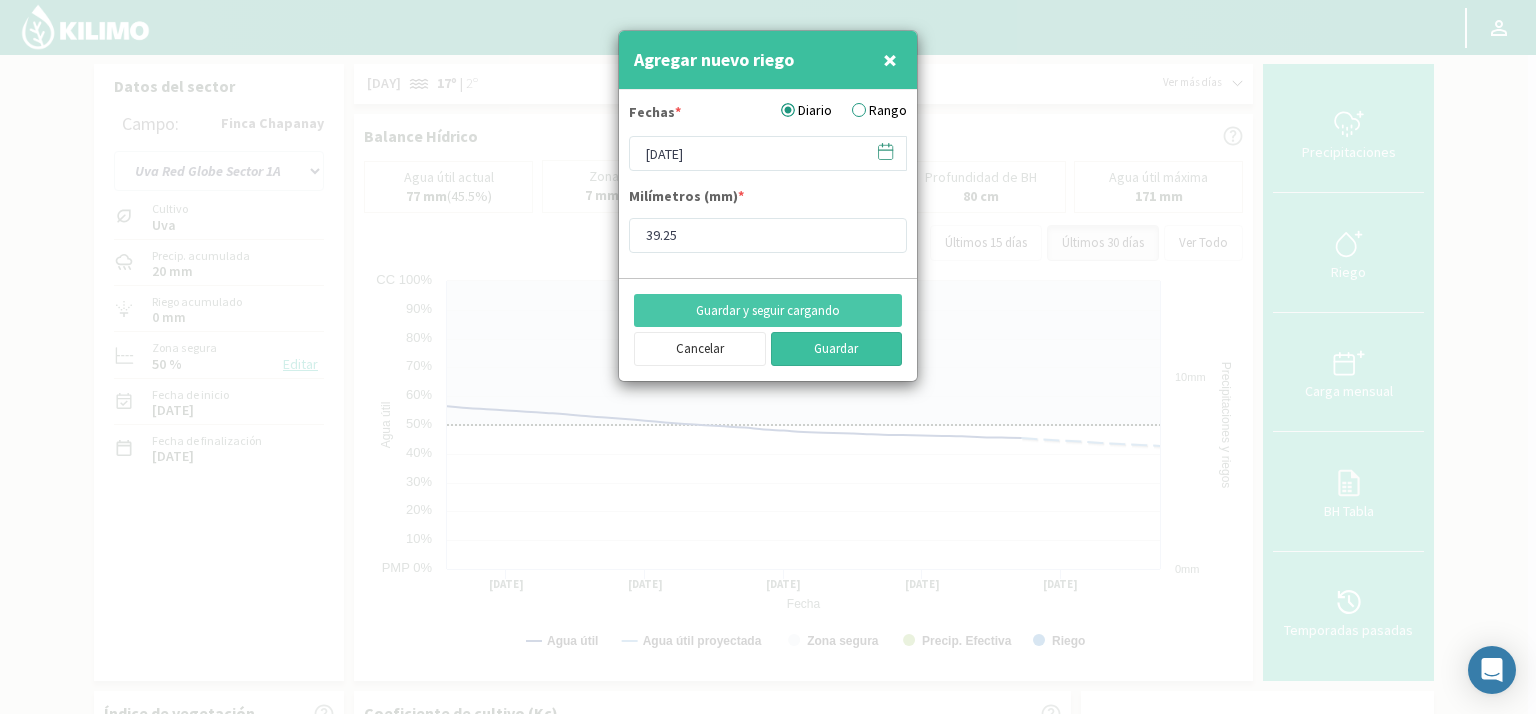 click on "Guardar" at bounding box center [837, 349] 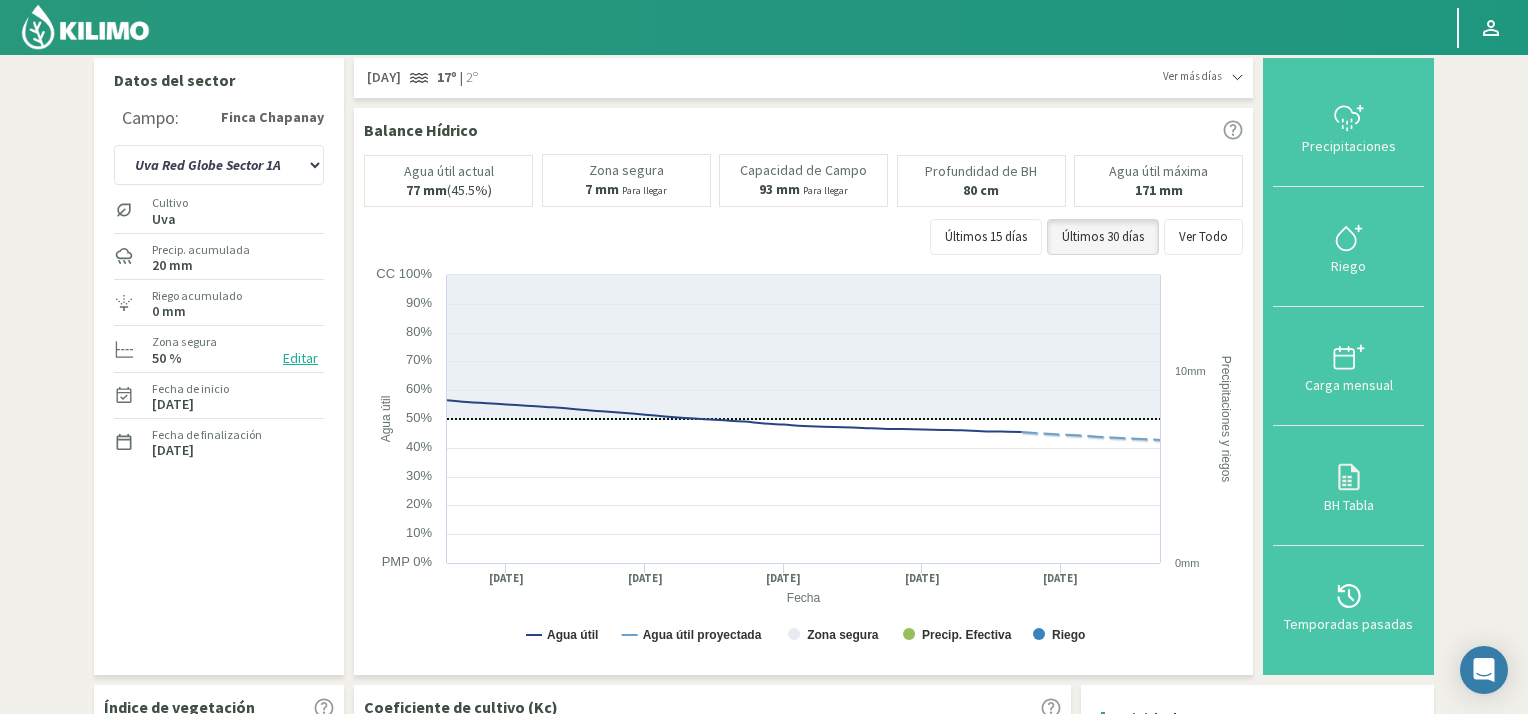 scroll, scrollTop: 0, scrollLeft: 0, axis: both 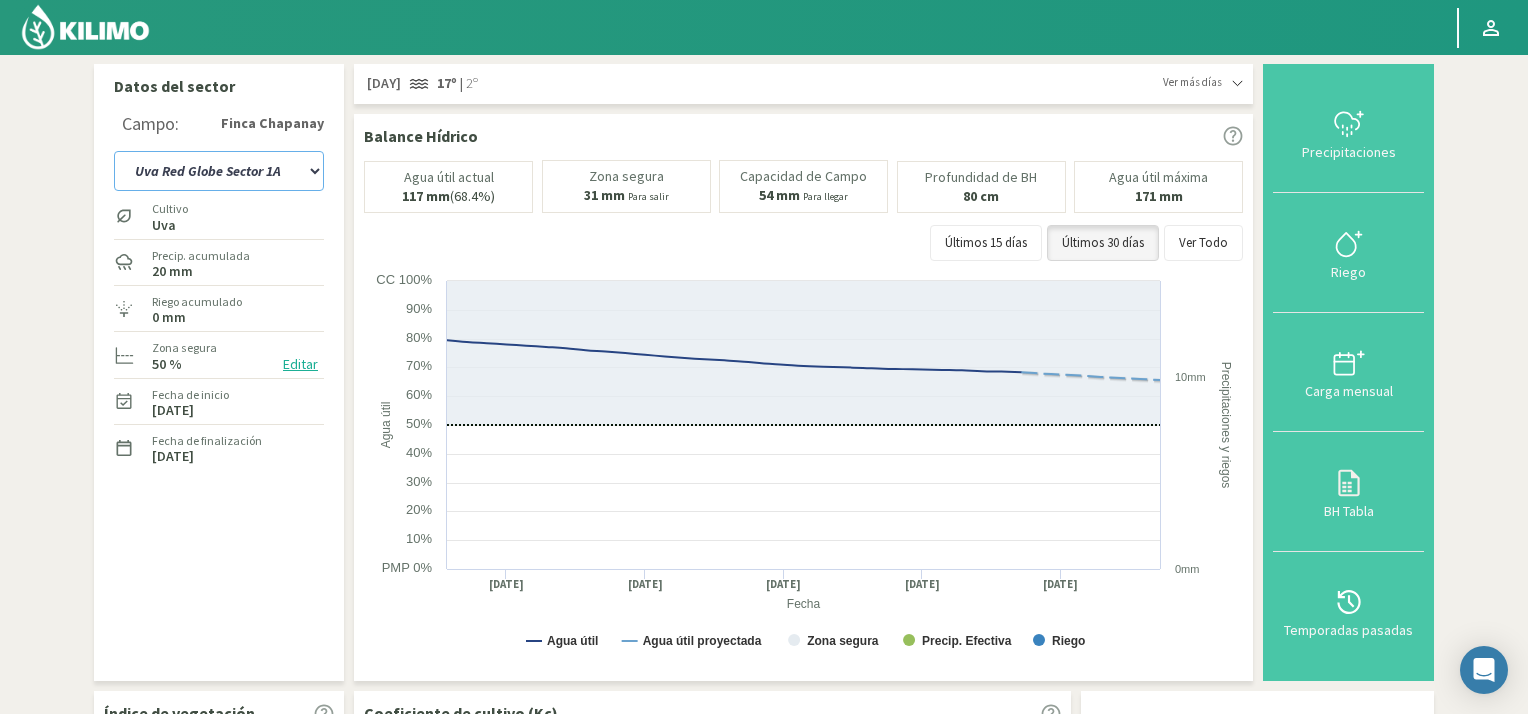 click on "Uva Fortuna Sector 4 Uva Red Globe Sector 1A Uva Red Globe Sector 1B Uva Sector 2" at bounding box center (219, 171) 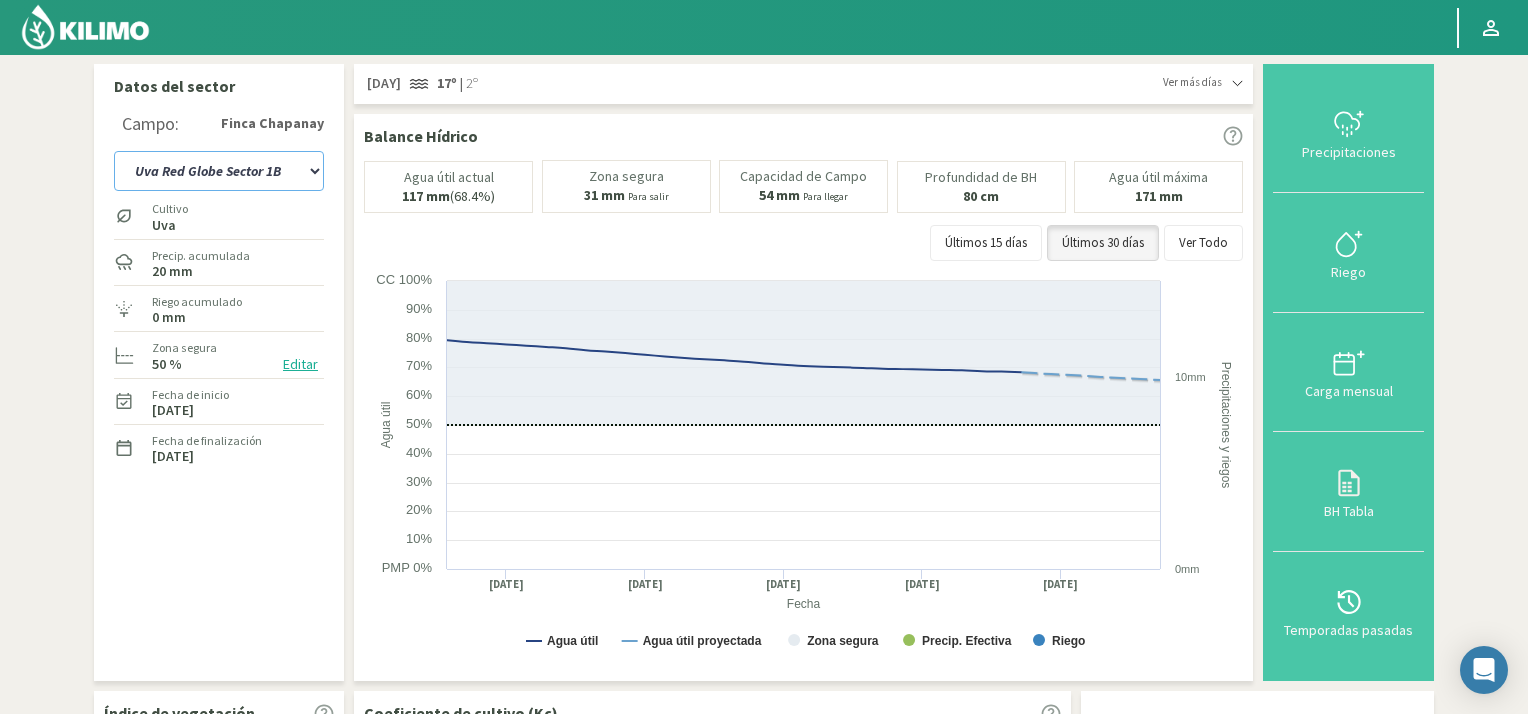 click on "Uva Fortuna Sector 4 Uva Red Globe Sector 1A Uva Red Globe Sector 1B Uva Sector 2" at bounding box center (219, 171) 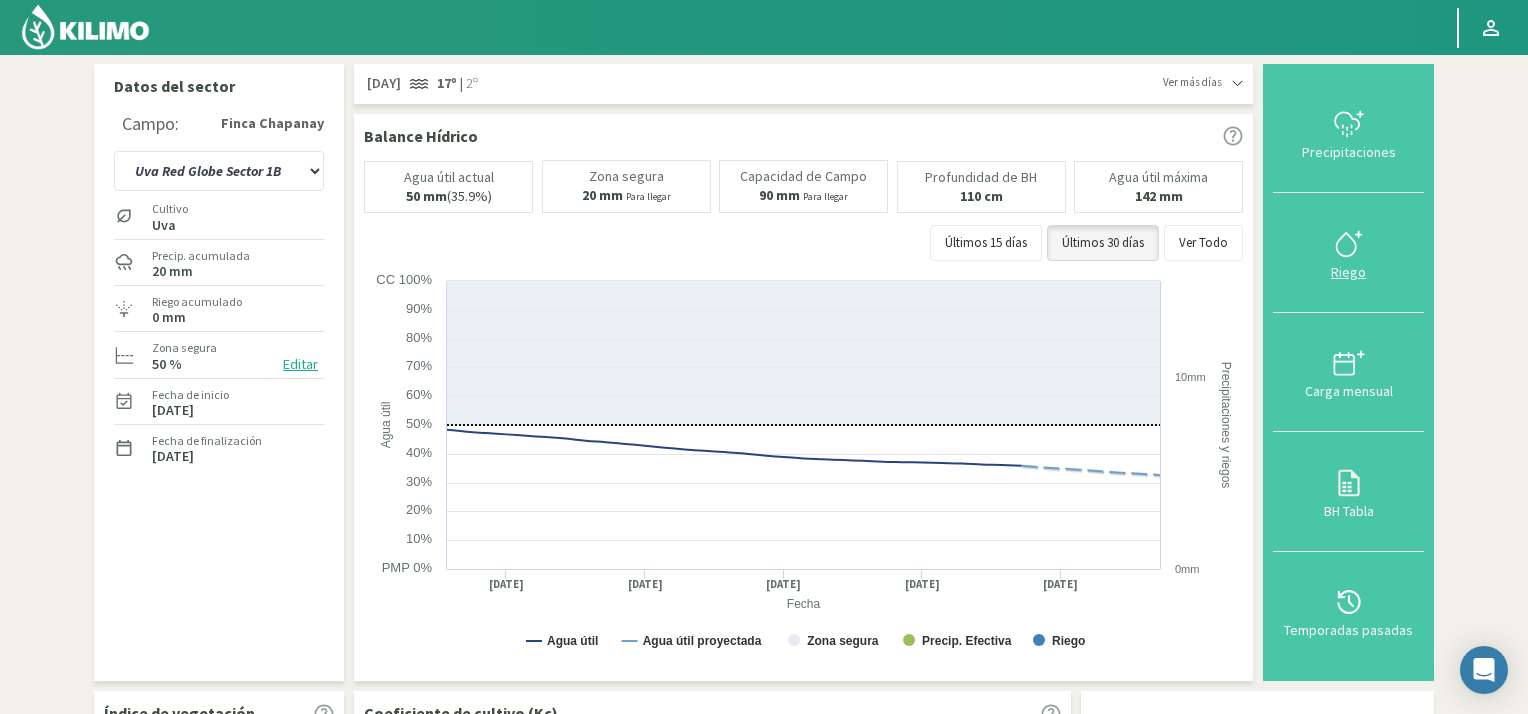click at bounding box center [1349, 244] 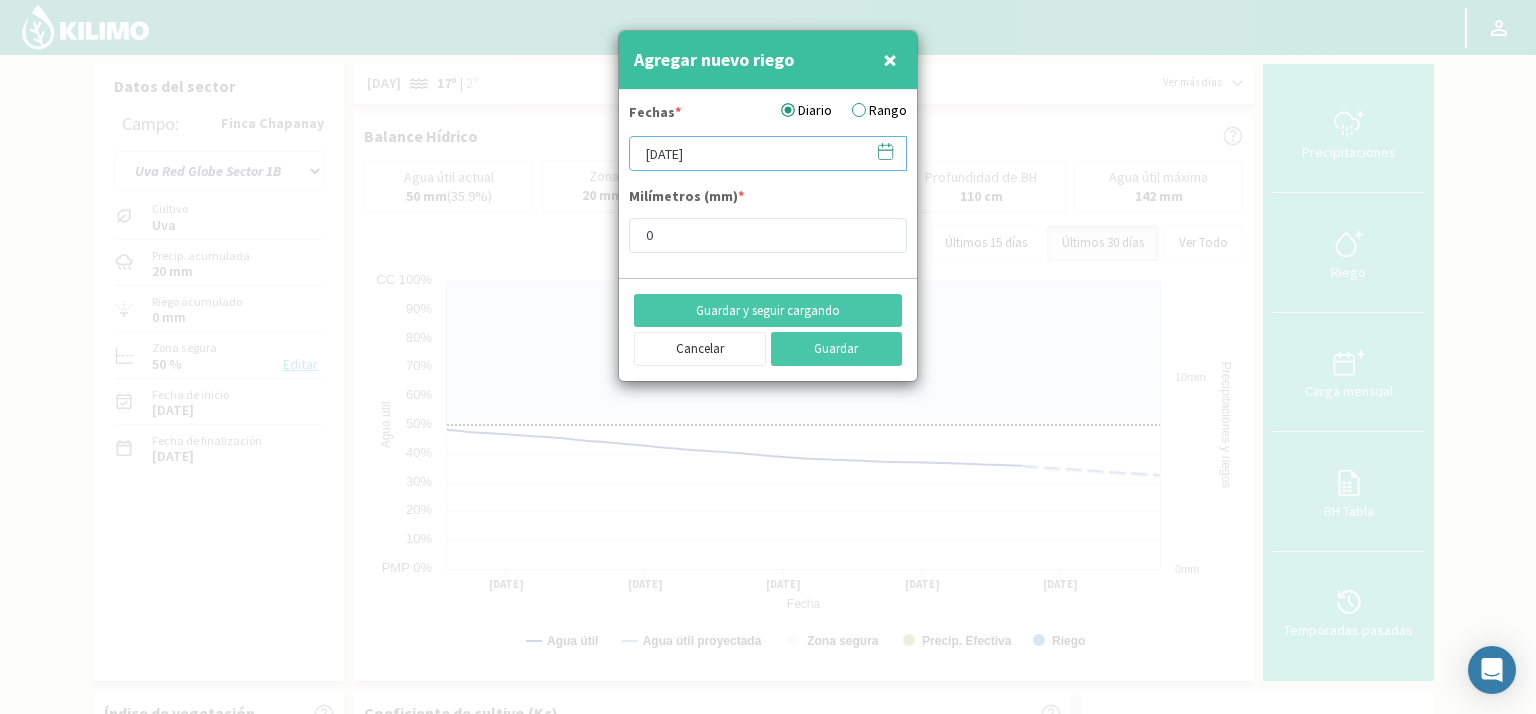 click on "[DATE]" at bounding box center (768, 153) 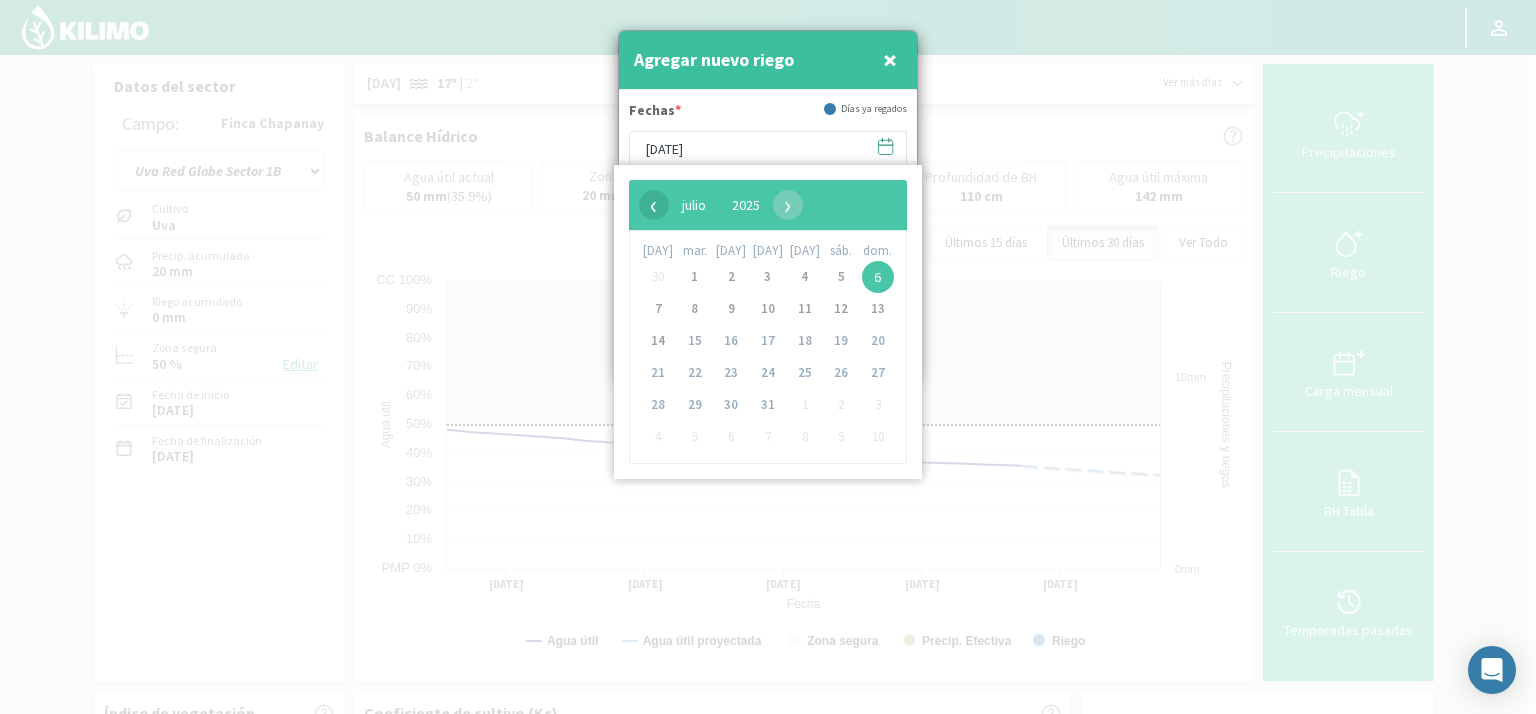click on "‹" at bounding box center (654, 205) 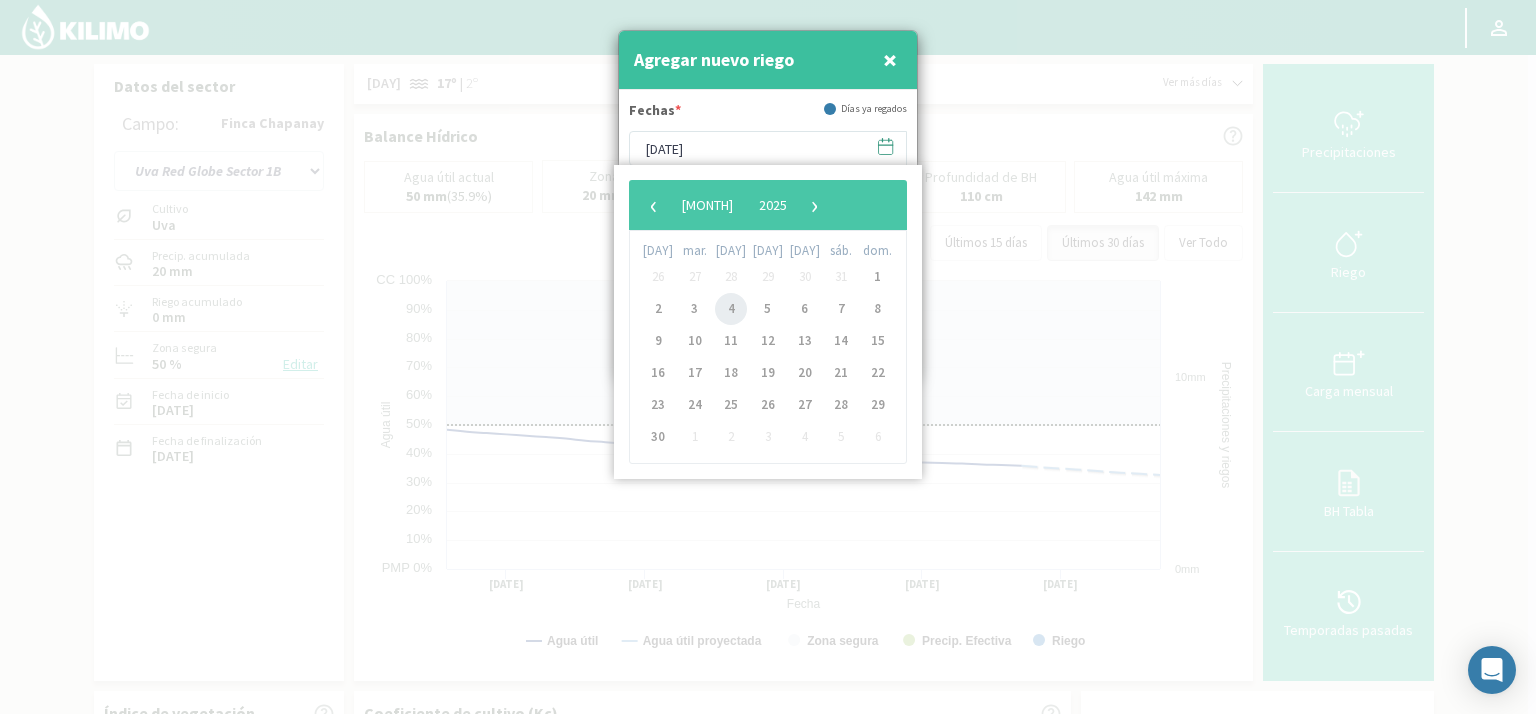 click on "4" at bounding box center [731, 309] 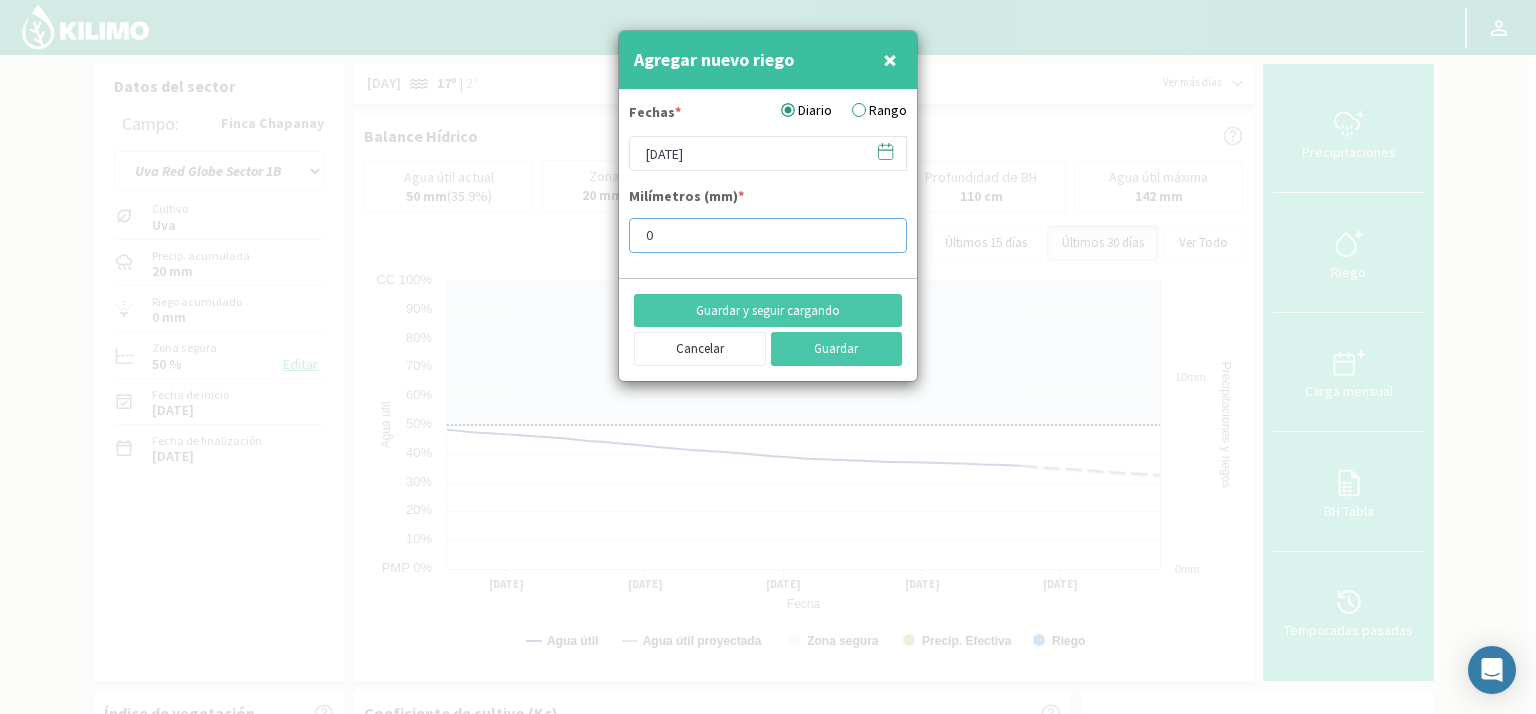 drag, startPoint x: 664, startPoint y: 237, endPoint x: 636, endPoint y: 233, distance: 28.284271 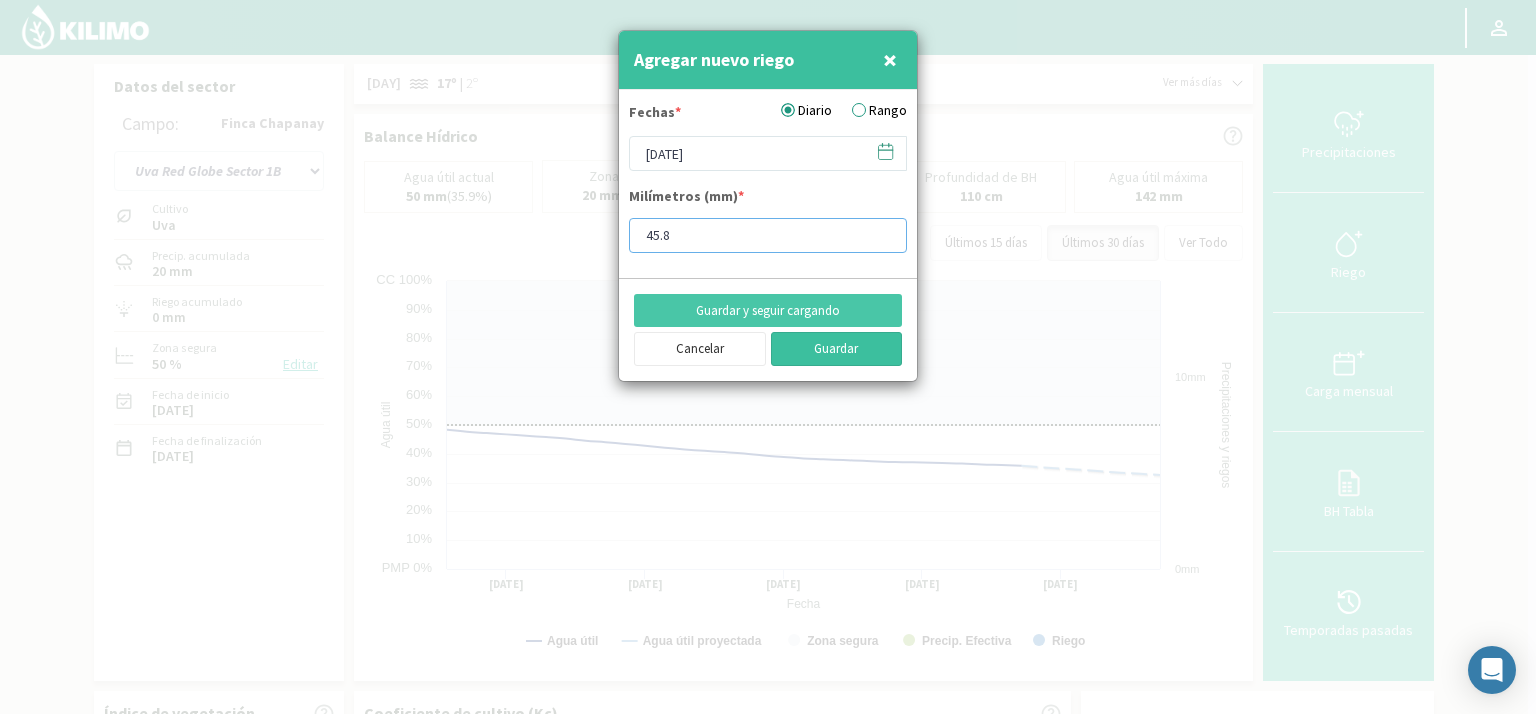 type on "45.8" 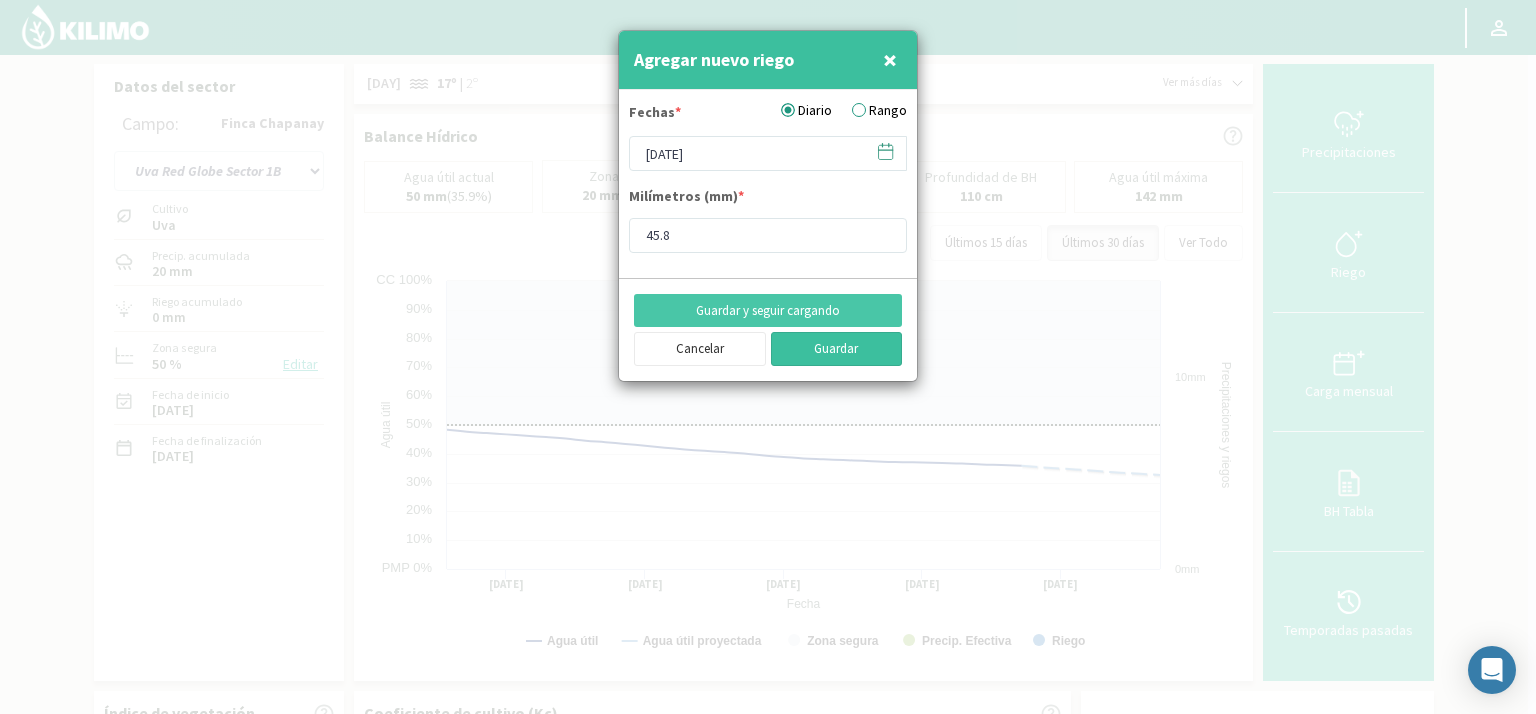 click on "Guardar" at bounding box center (837, 349) 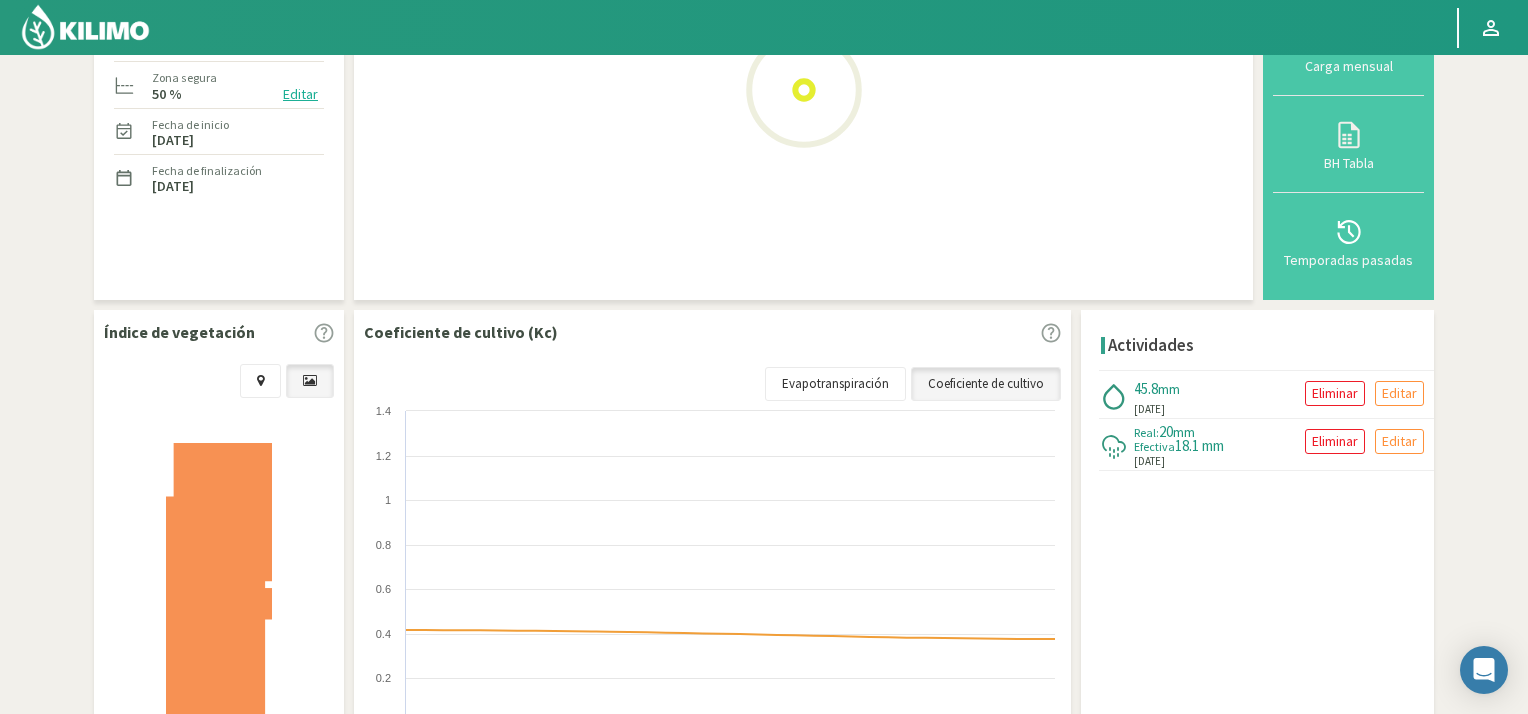 scroll, scrollTop: 0, scrollLeft: 0, axis: both 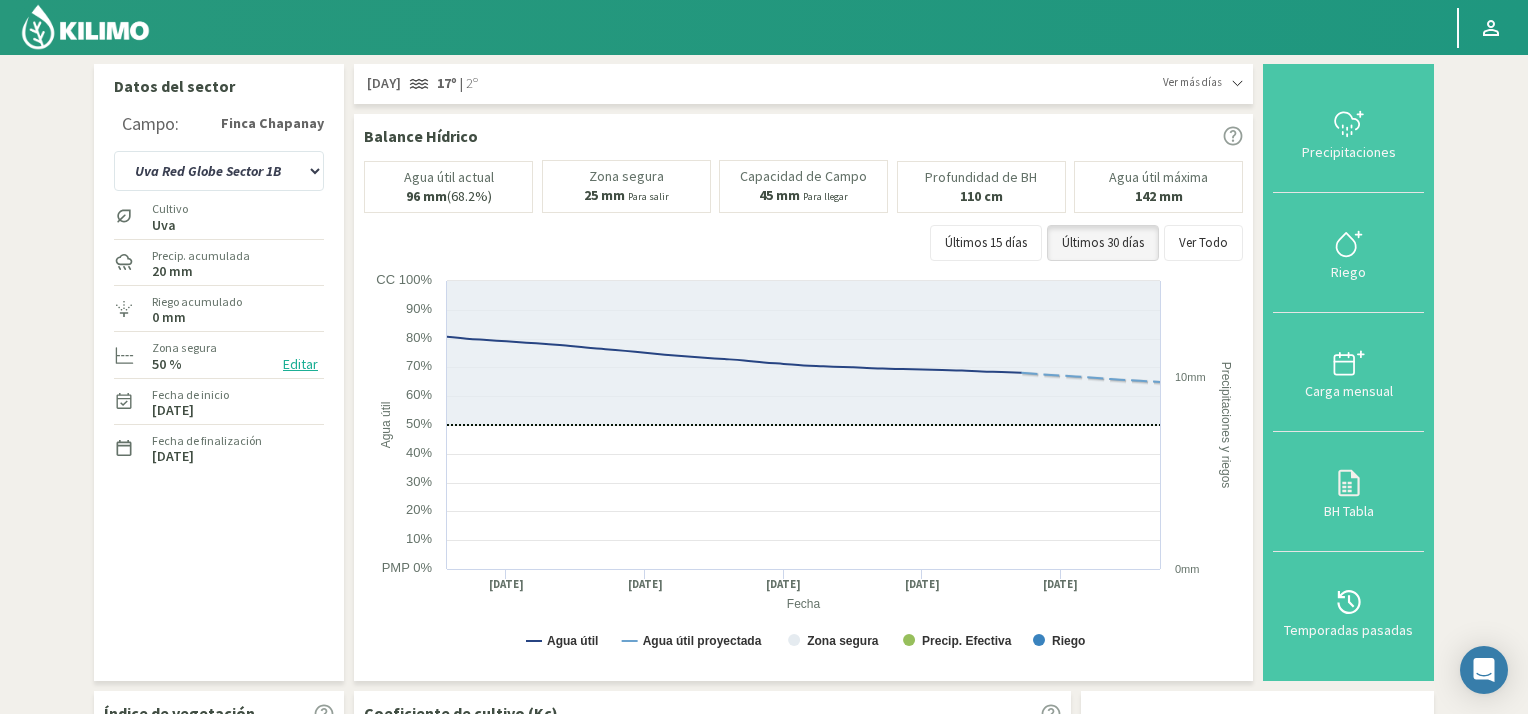click at bounding box center [85, 27] 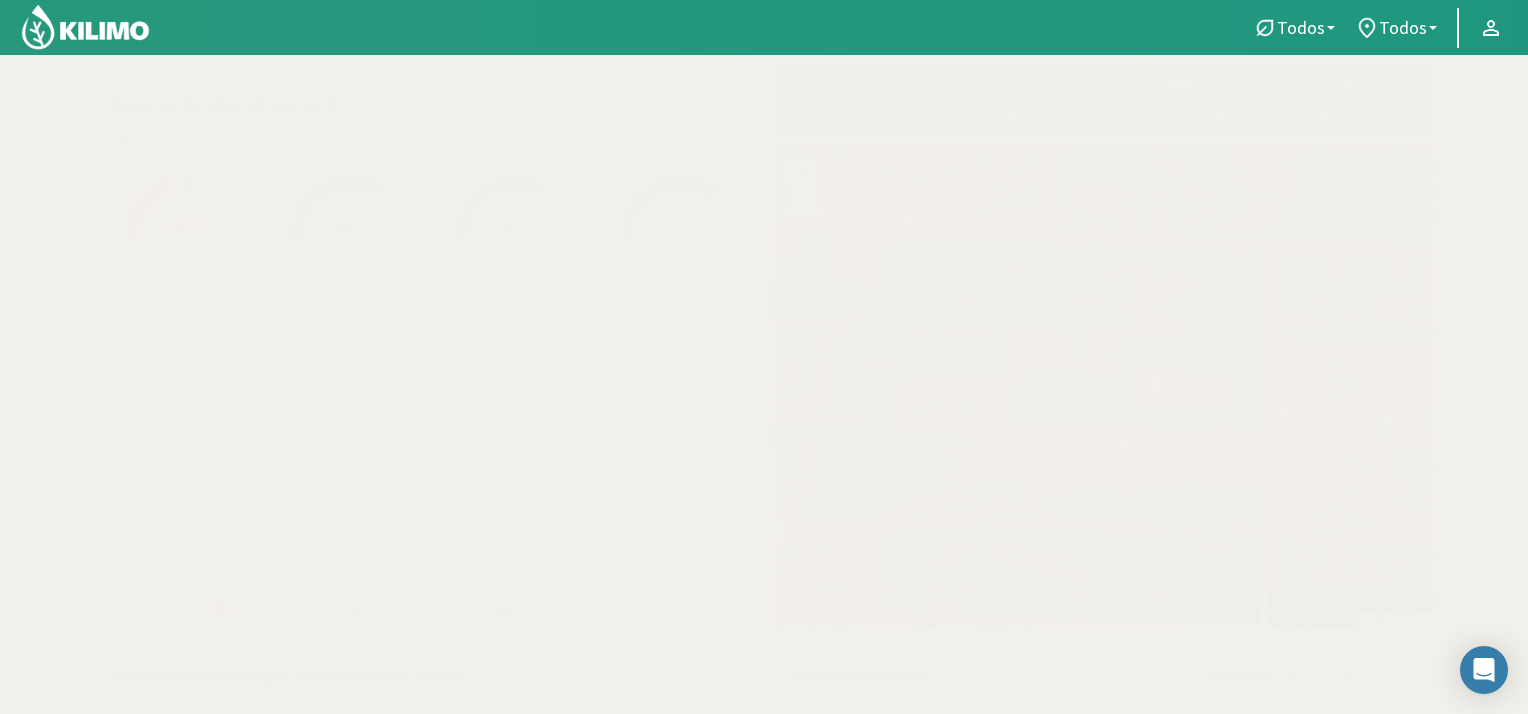click at bounding box center (351, 239) 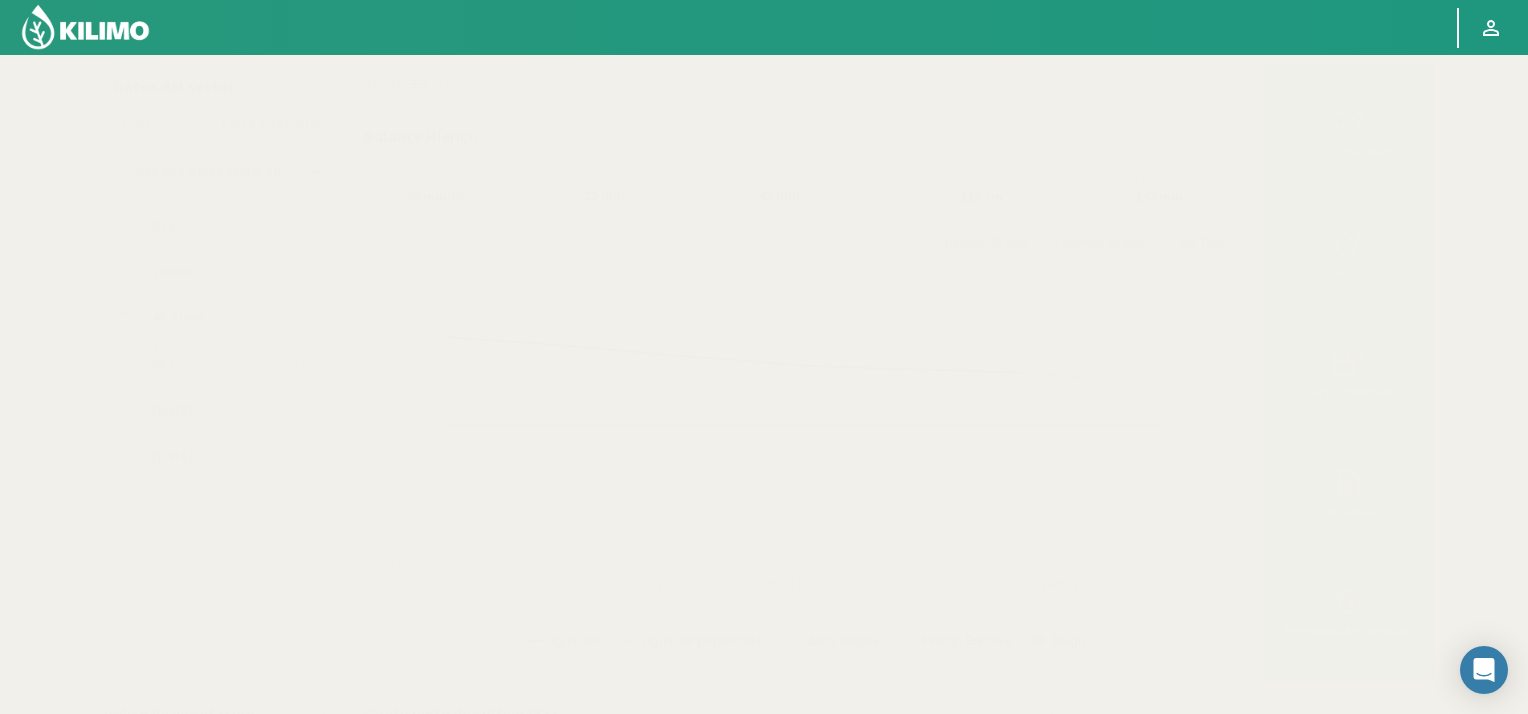 click at bounding box center (85, 27) 